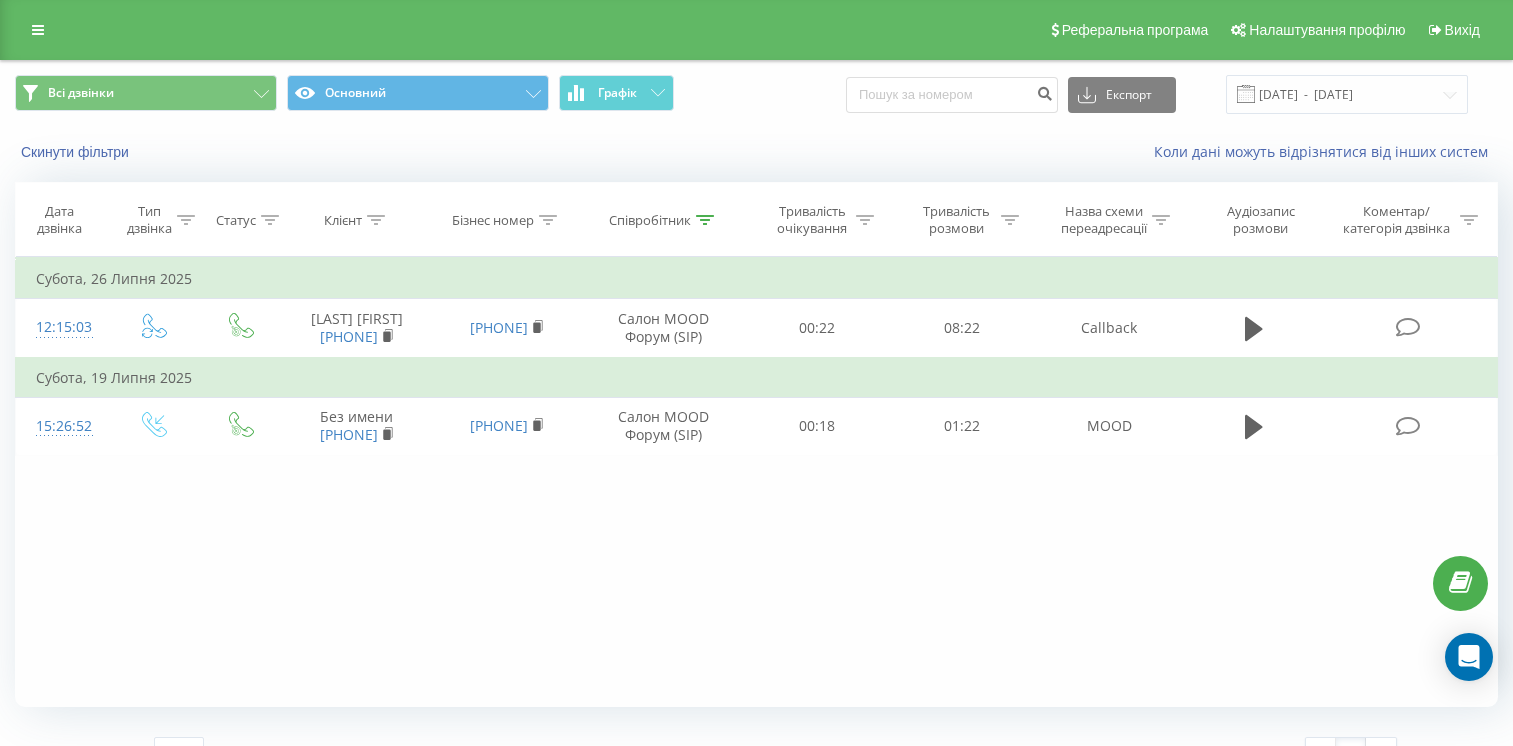 scroll, scrollTop: 0, scrollLeft: 0, axis: both 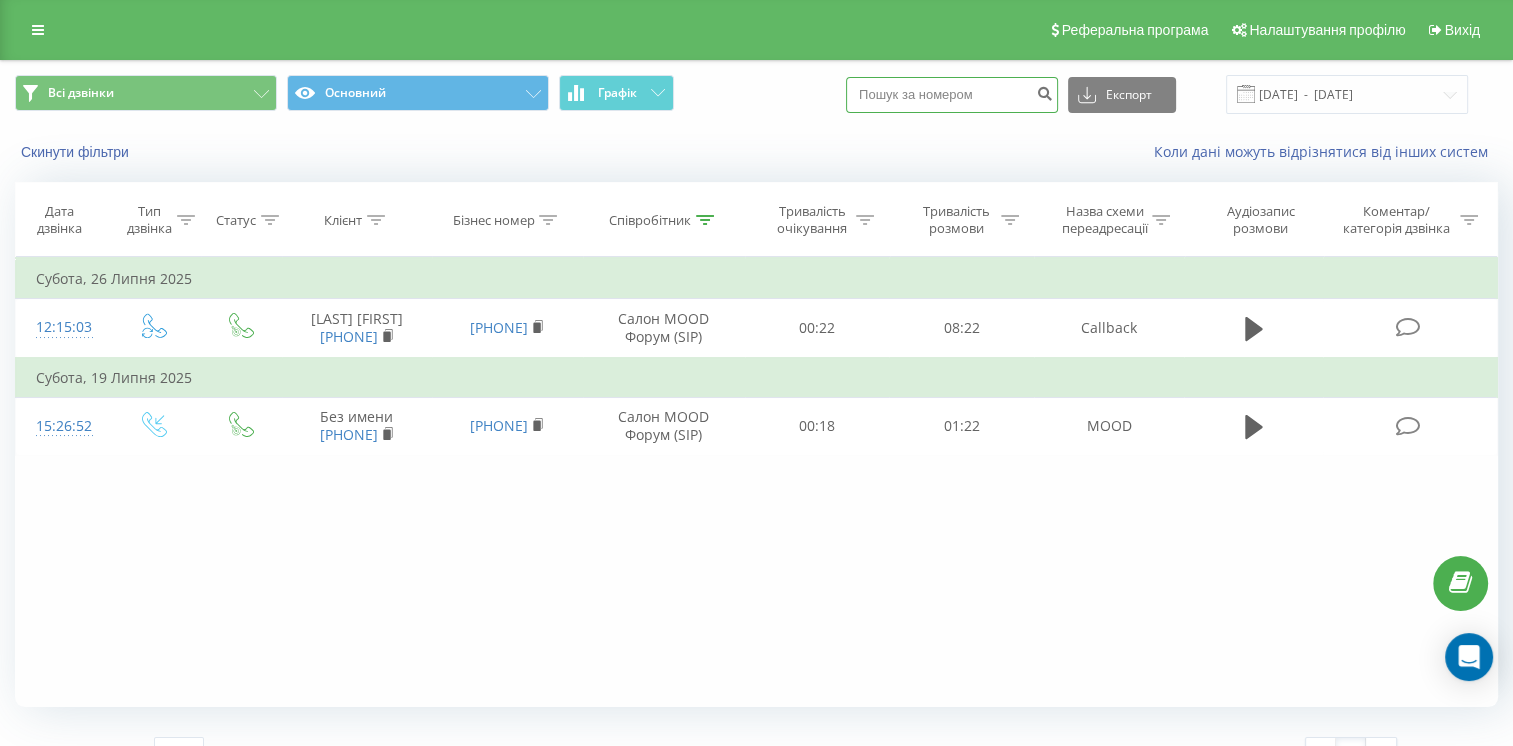 click at bounding box center (952, 95) 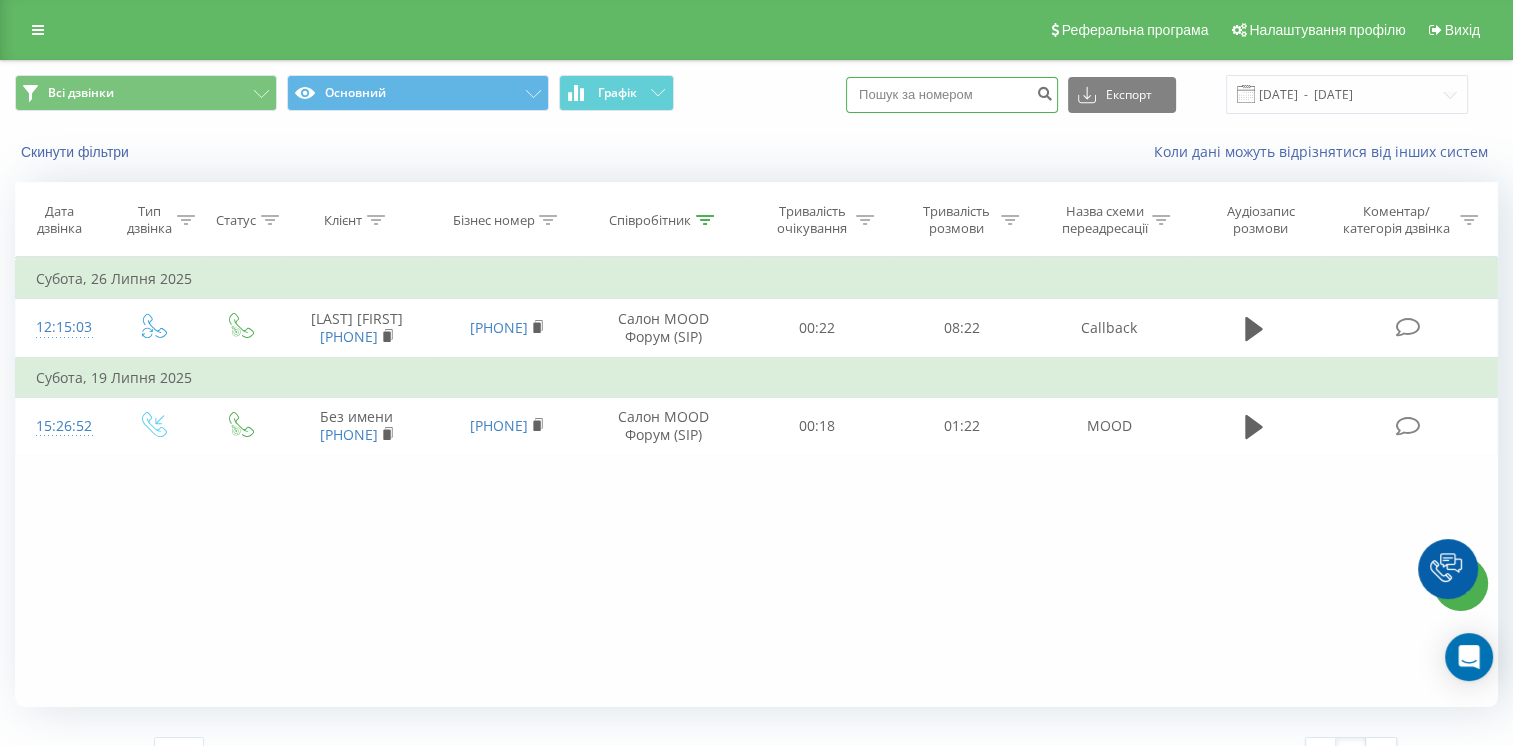 paste on "[PHONE]" 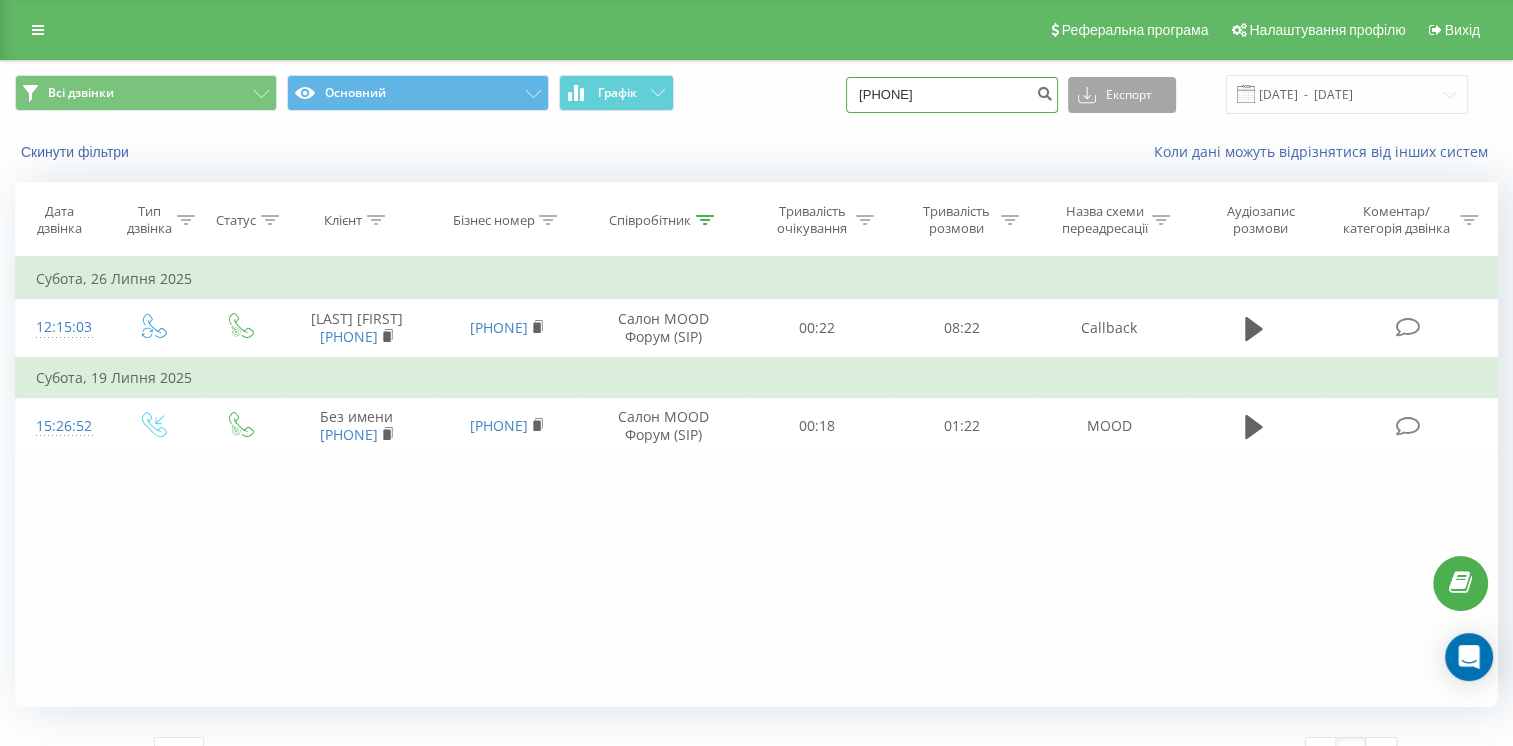 type on "[PHONE]" 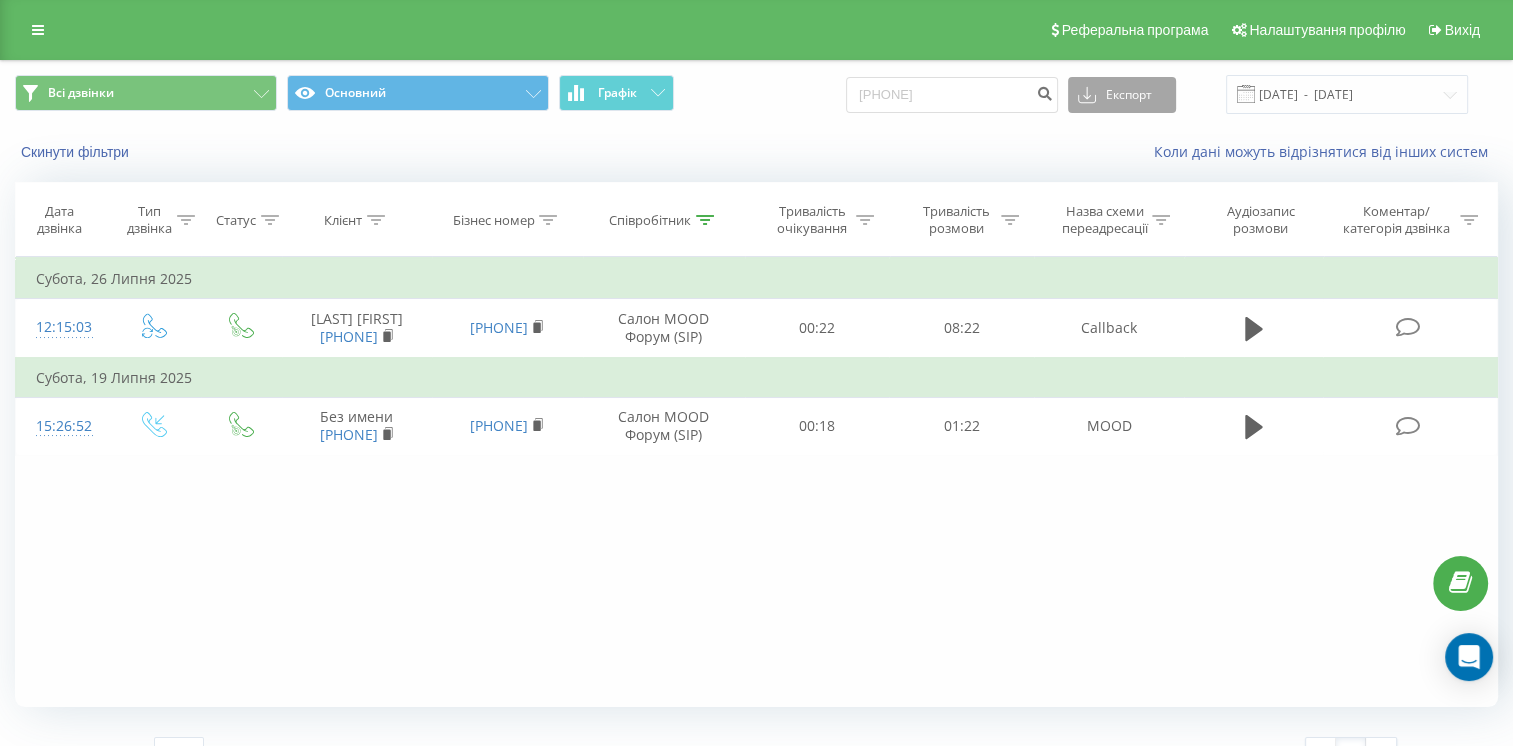 click on "Експорт" at bounding box center (1122, 95) 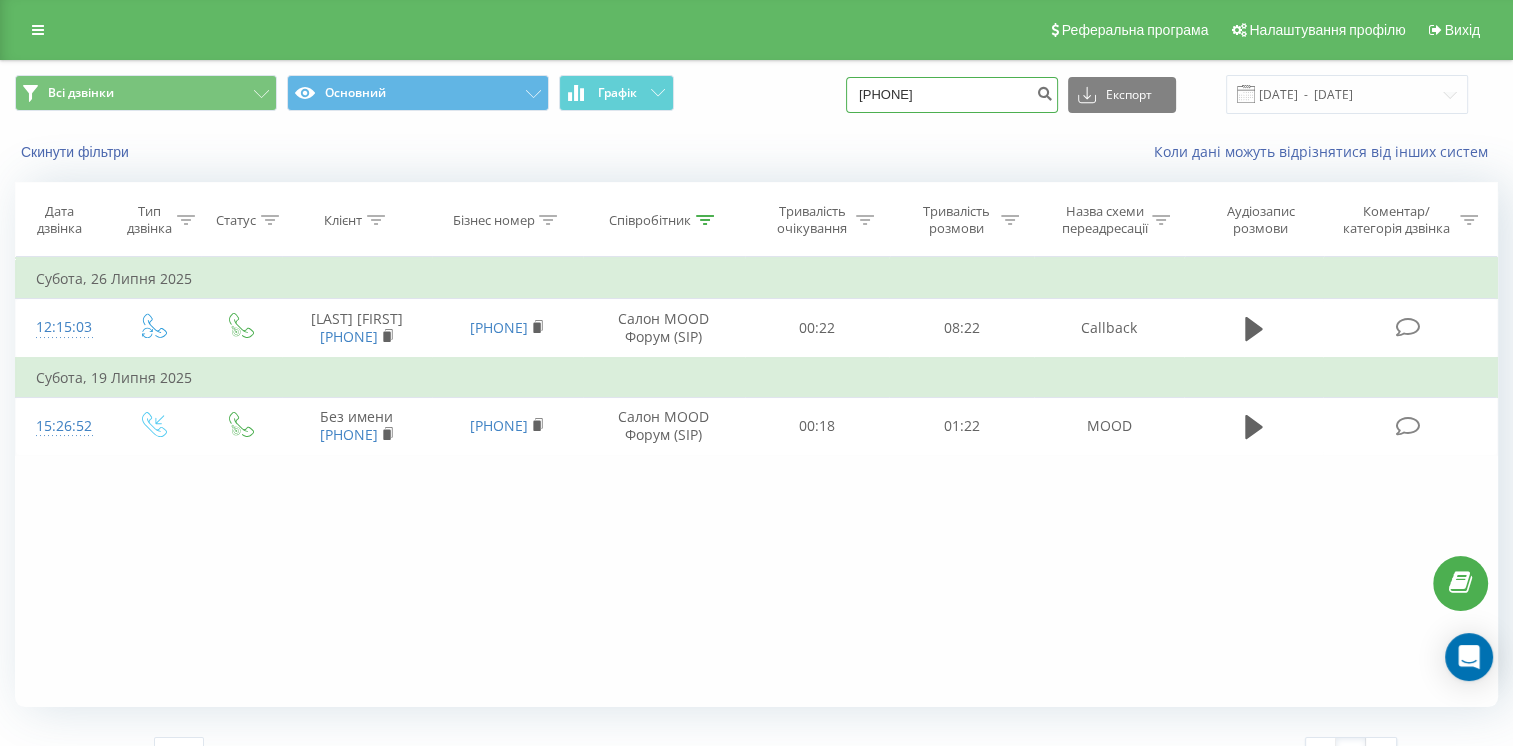 click on "[PHONE]" at bounding box center (952, 95) 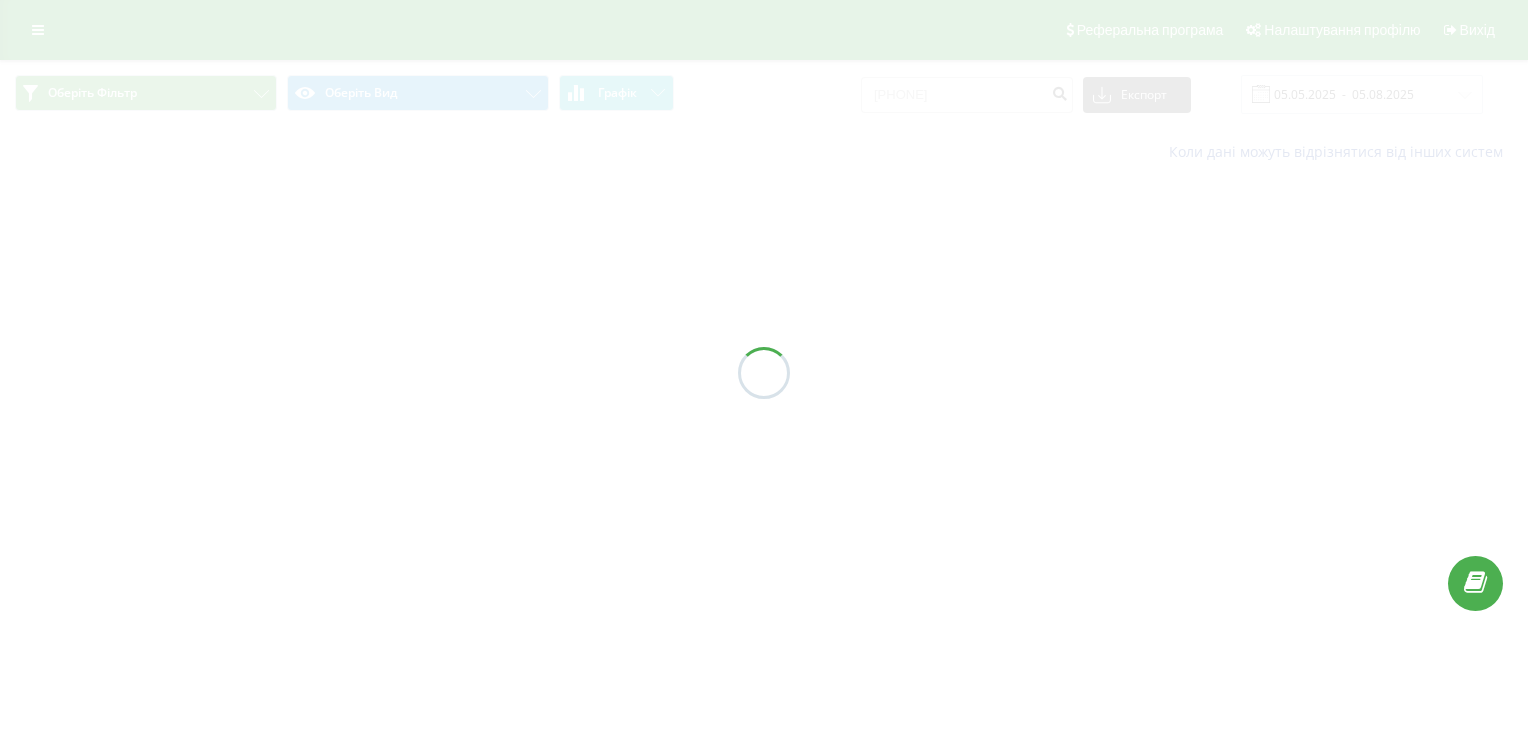 scroll, scrollTop: 0, scrollLeft: 0, axis: both 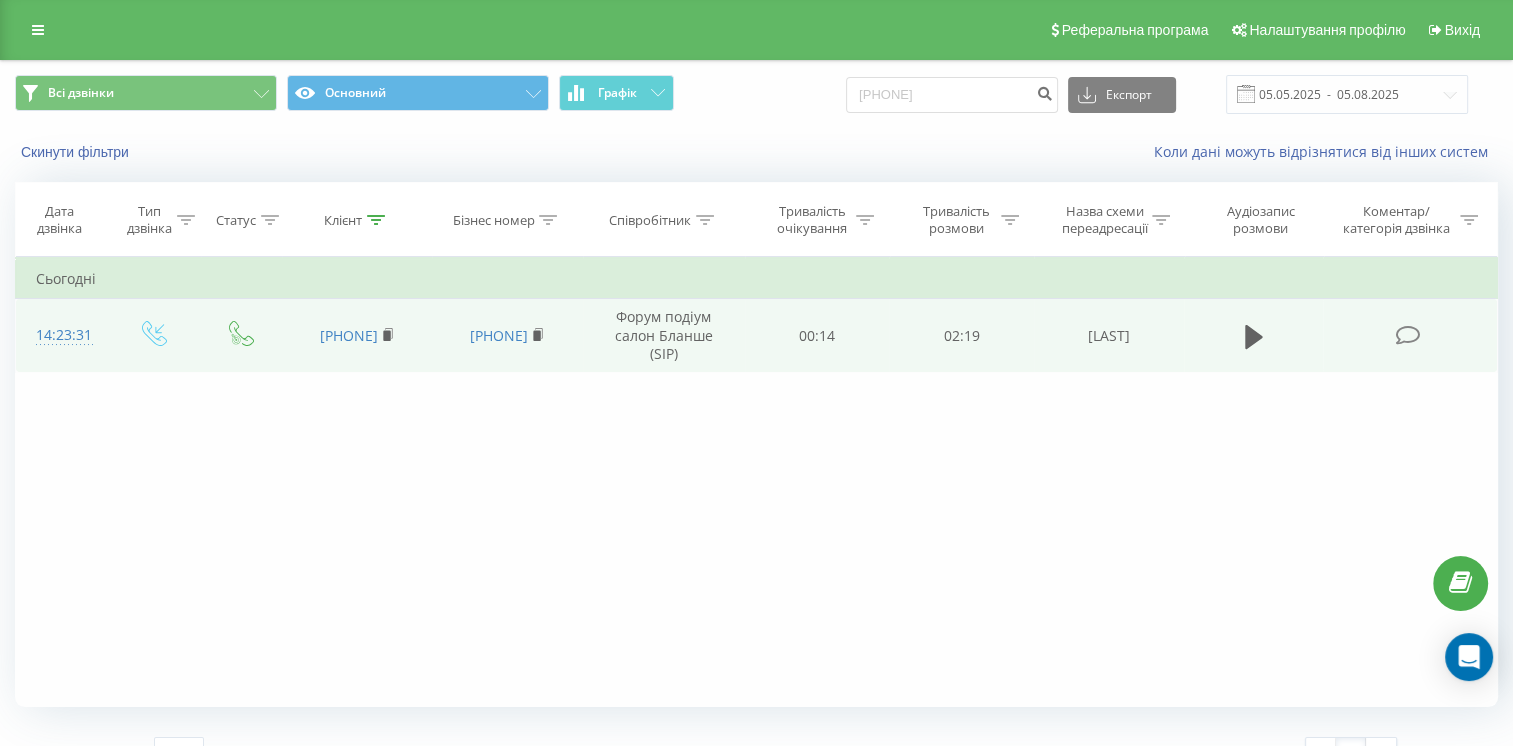drag, startPoint x: 409, startPoint y: 321, endPoint x: 305, endPoint y: 342, distance: 106.09901 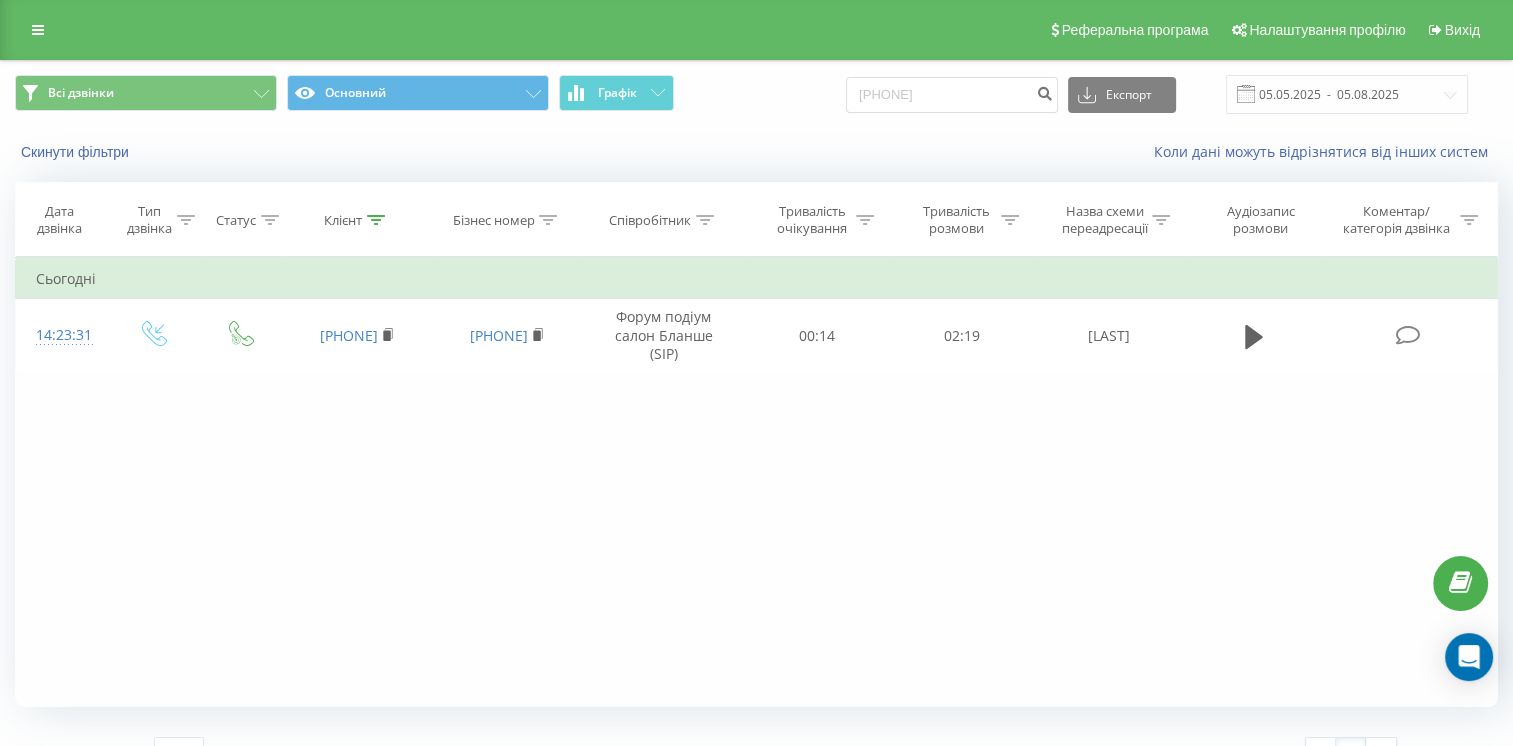 copy on "[PHONE]" 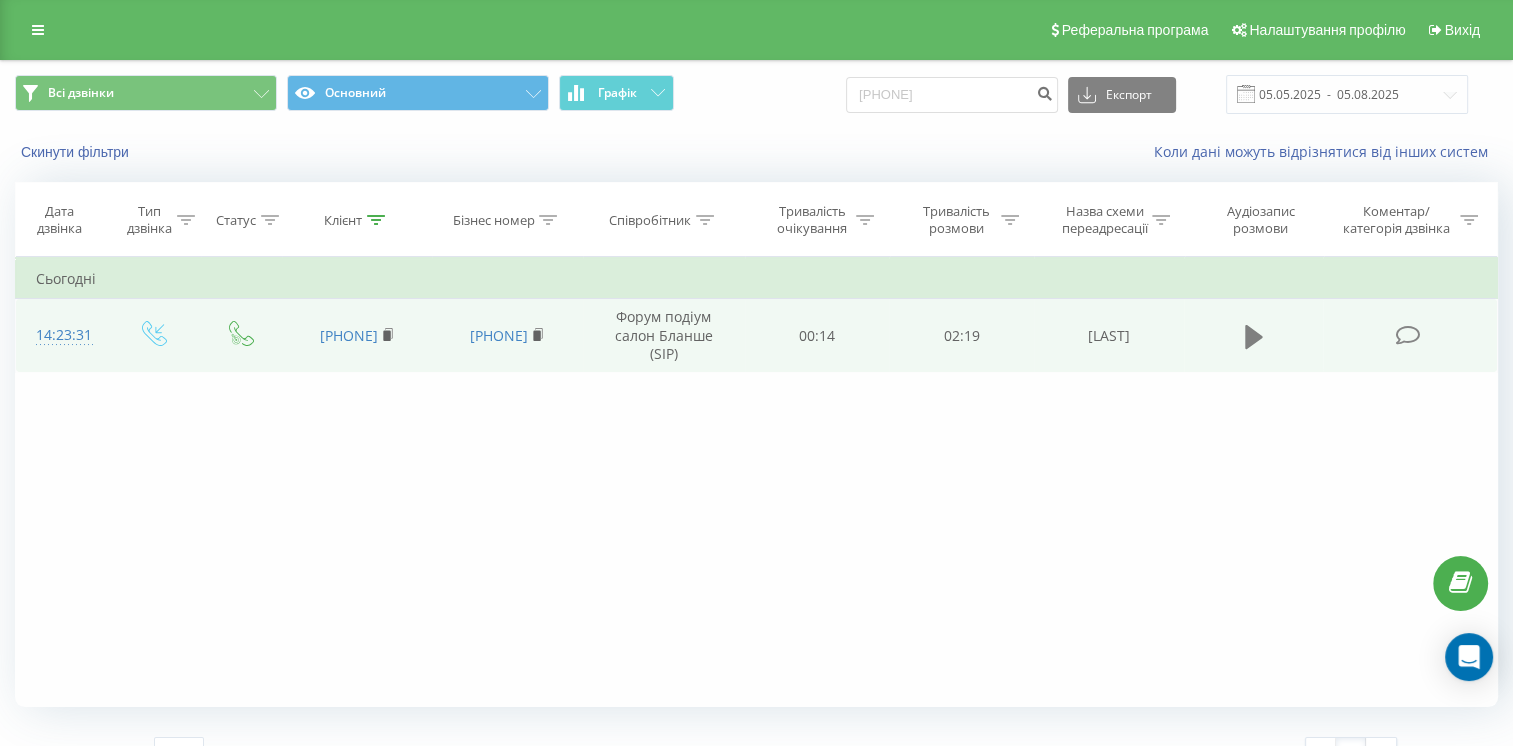 click 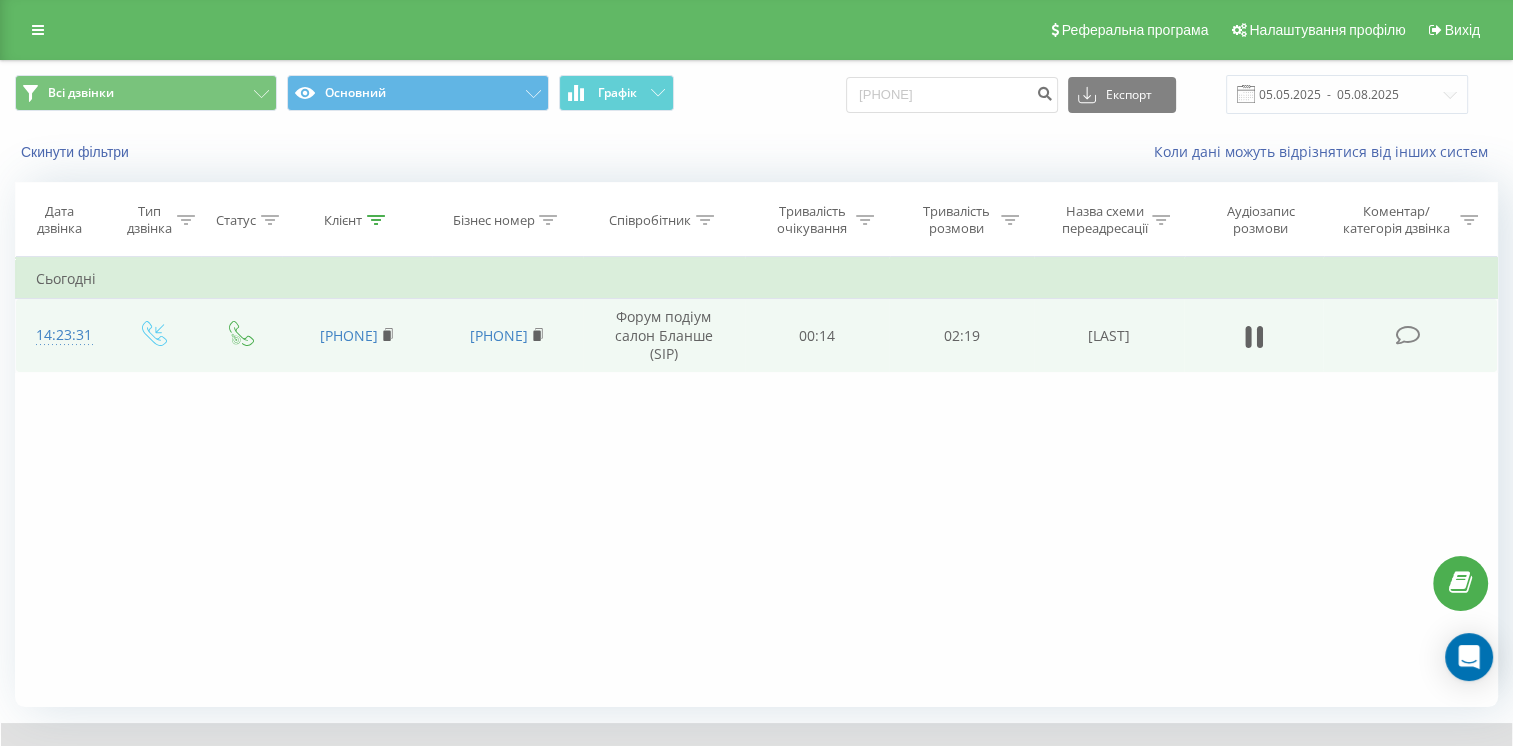 scroll, scrollTop: 112, scrollLeft: 0, axis: vertical 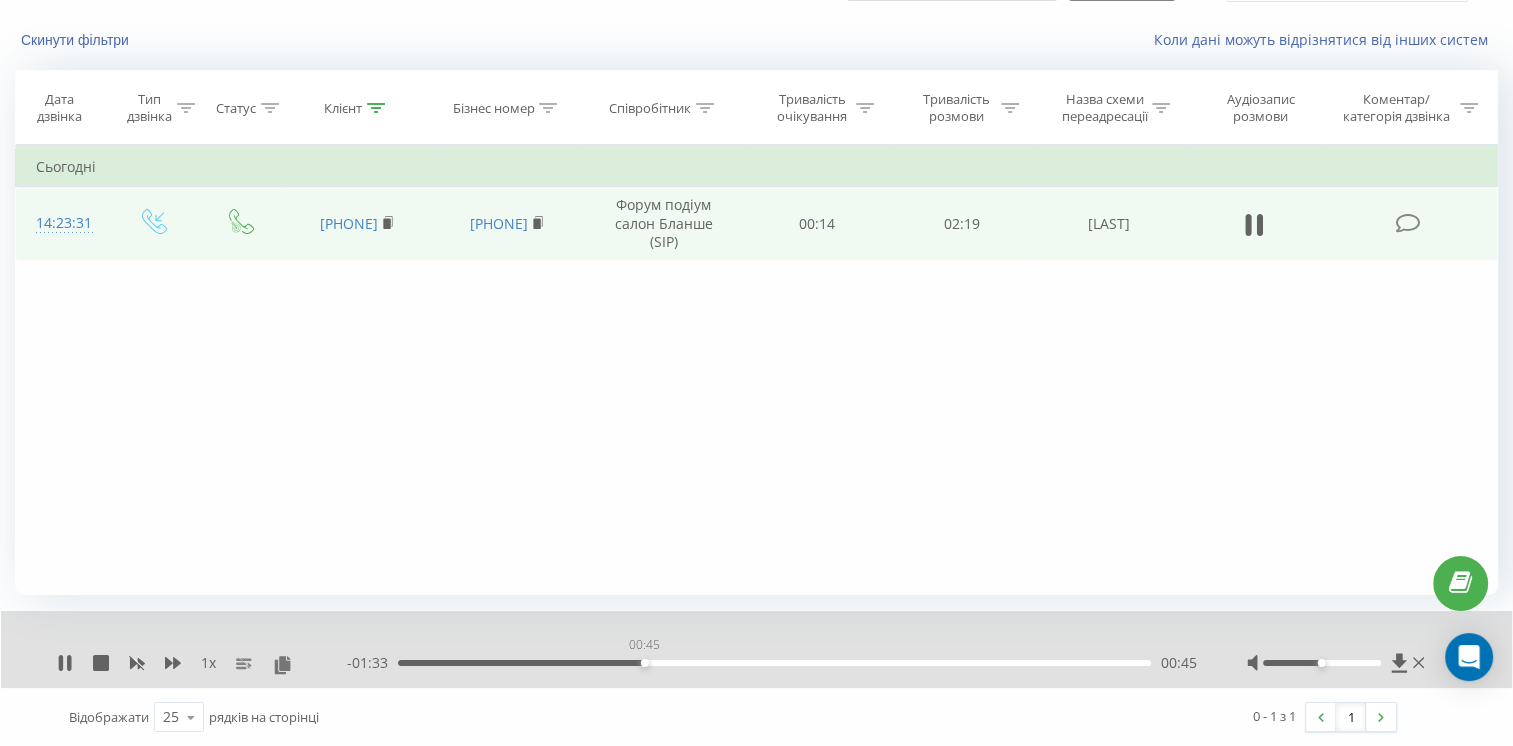 click on "00:45" at bounding box center (774, 663) 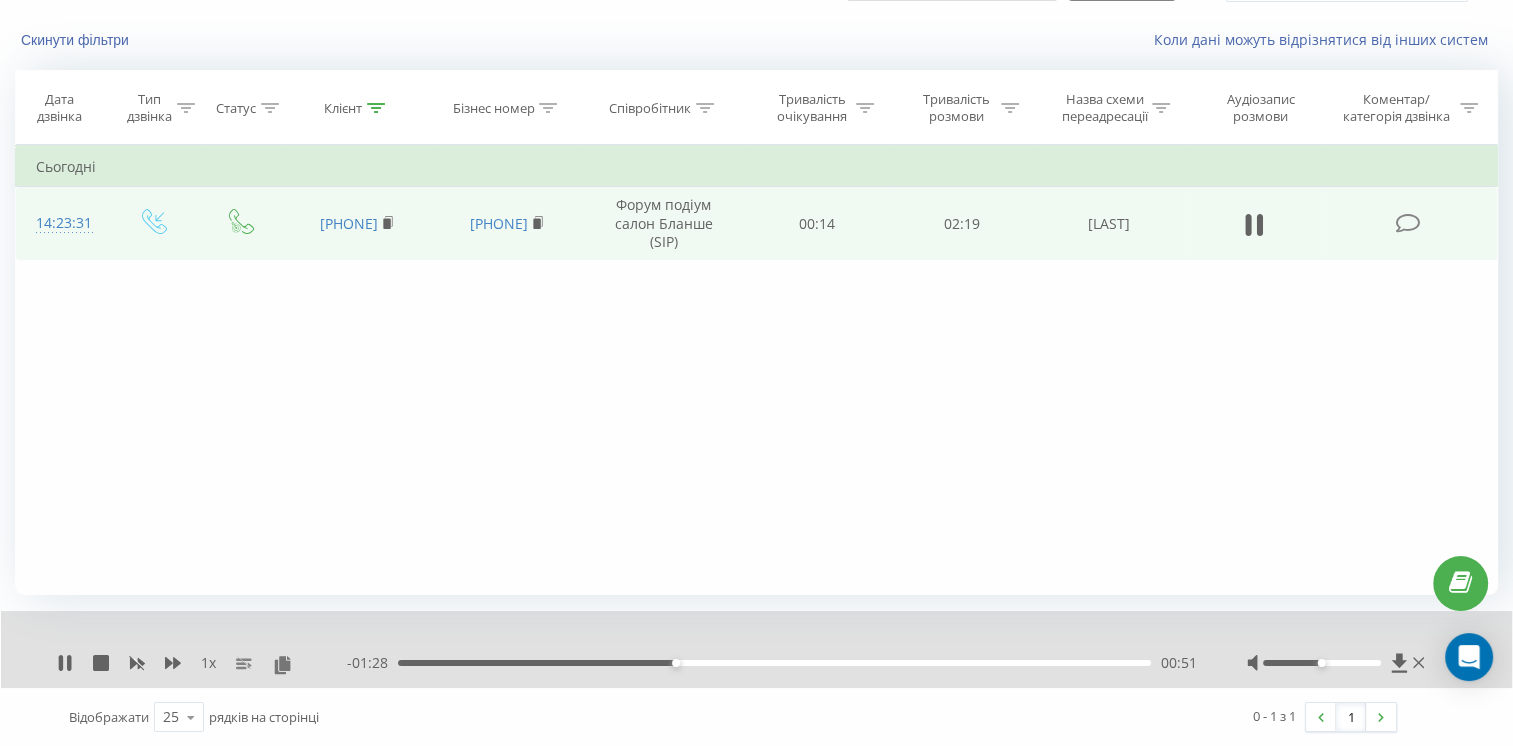 click on "- 01:28 00:51   00:51" at bounding box center [772, 663] 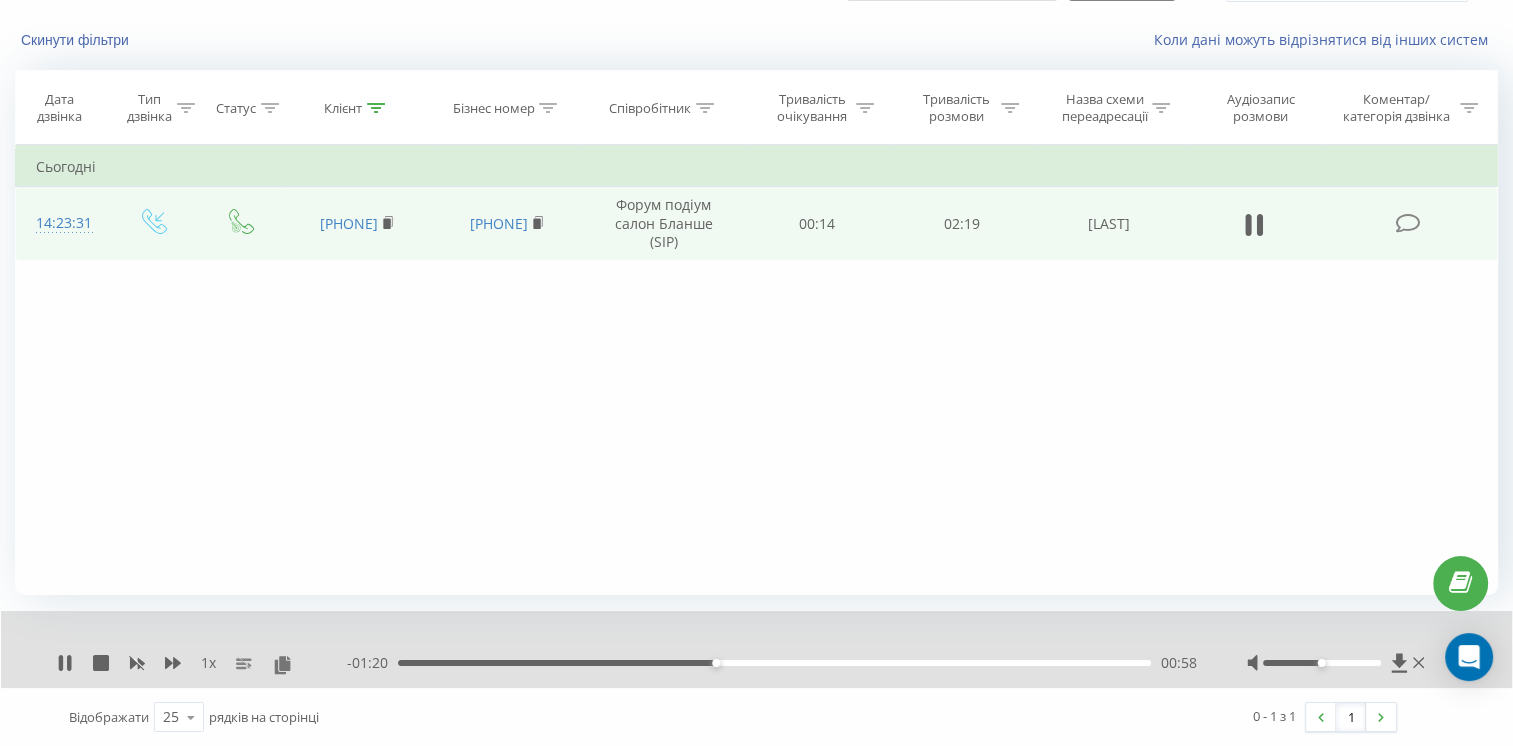 click on "- 01:20 00:58   00:58" at bounding box center (772, 663) 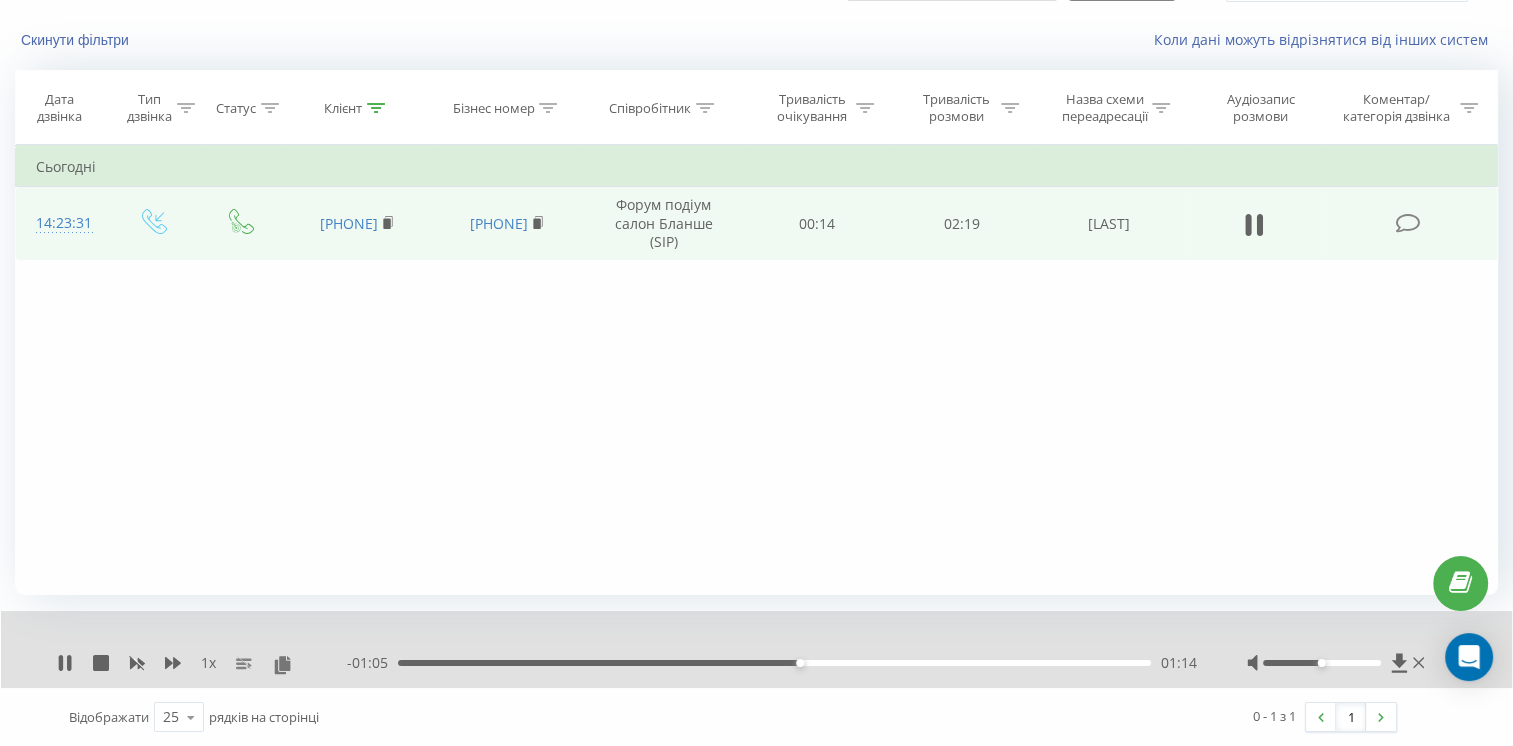 click on "01:14" at bounding box center (774, 663) 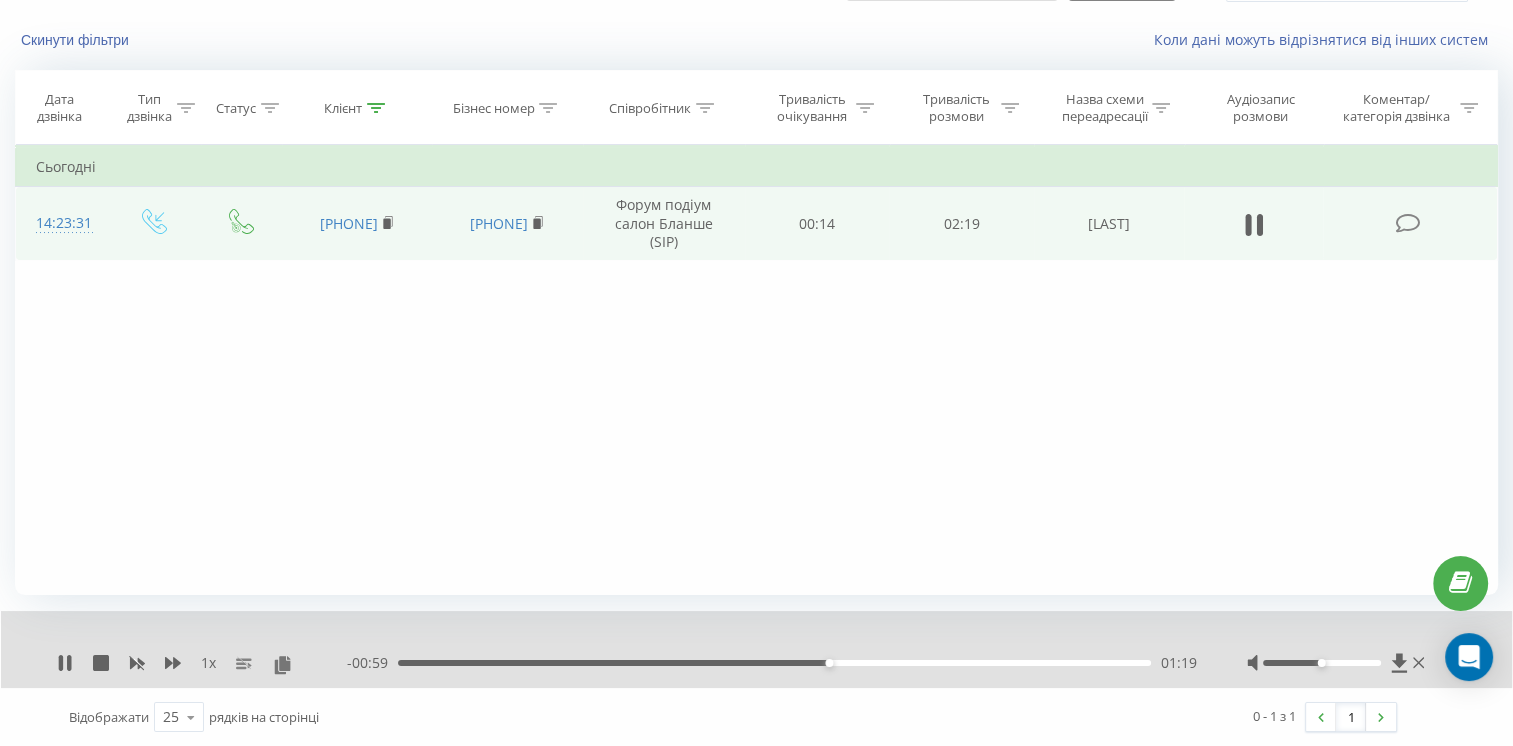 click on "01:19" at bounding box center (774, 663) 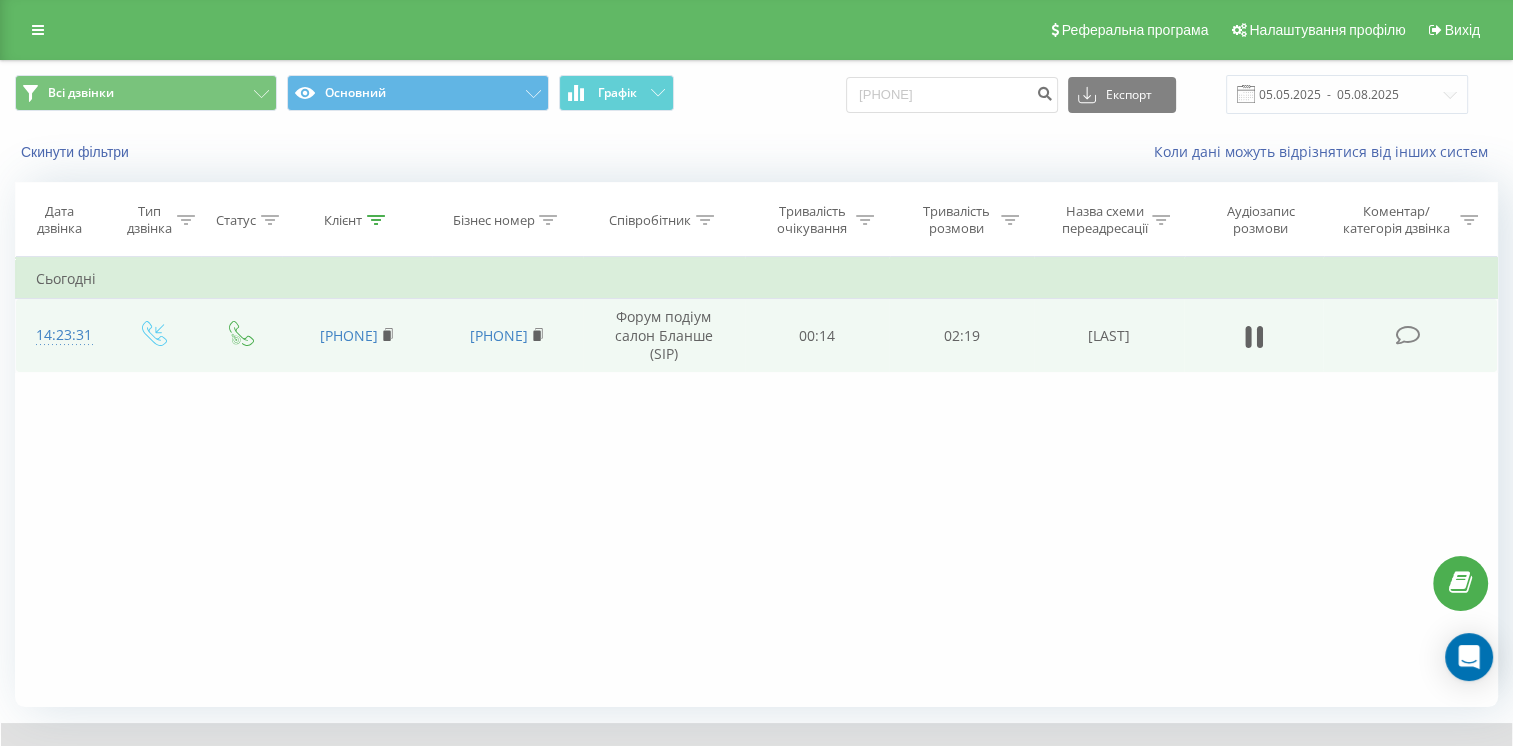 scroll, scrollTop: 0, scrollLeft: 0, axis: both 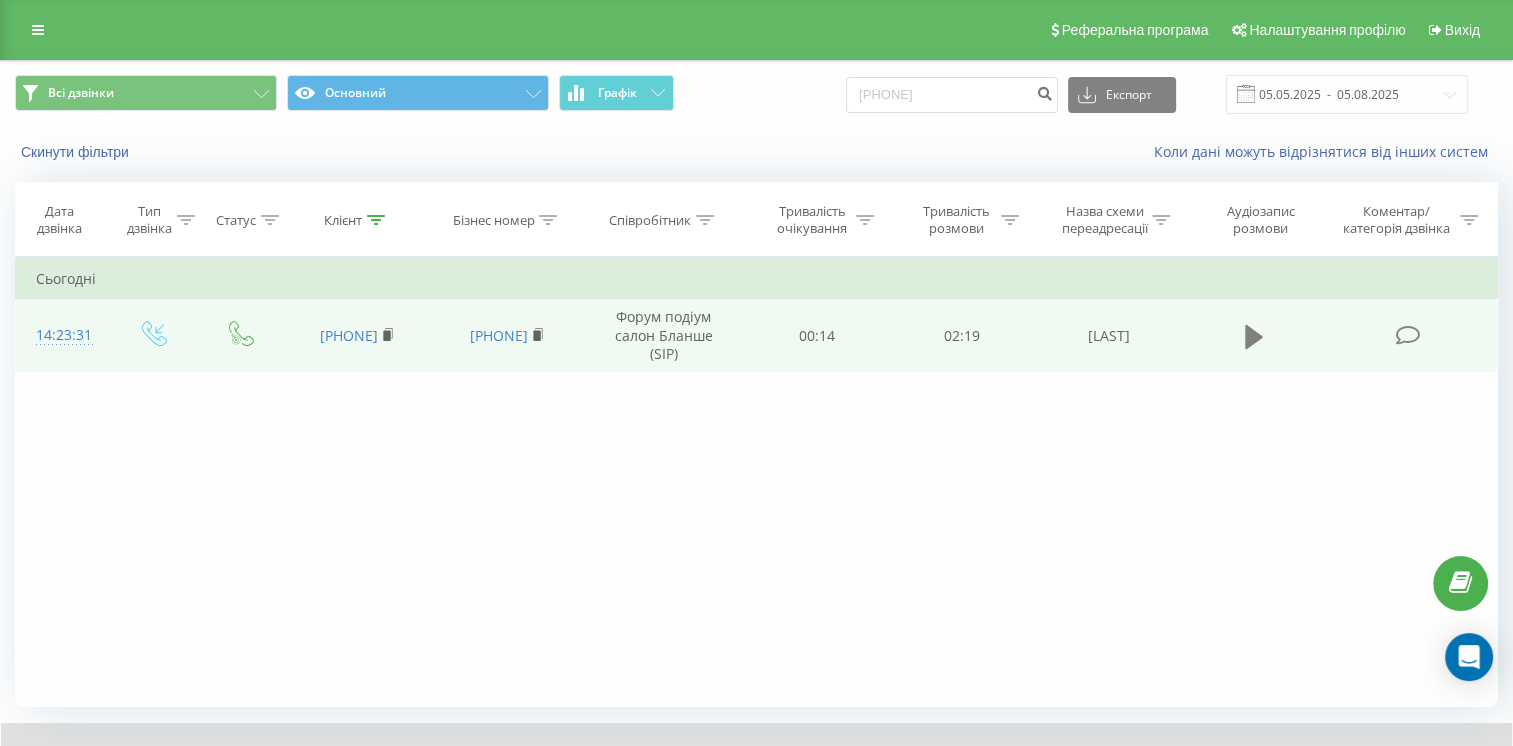click 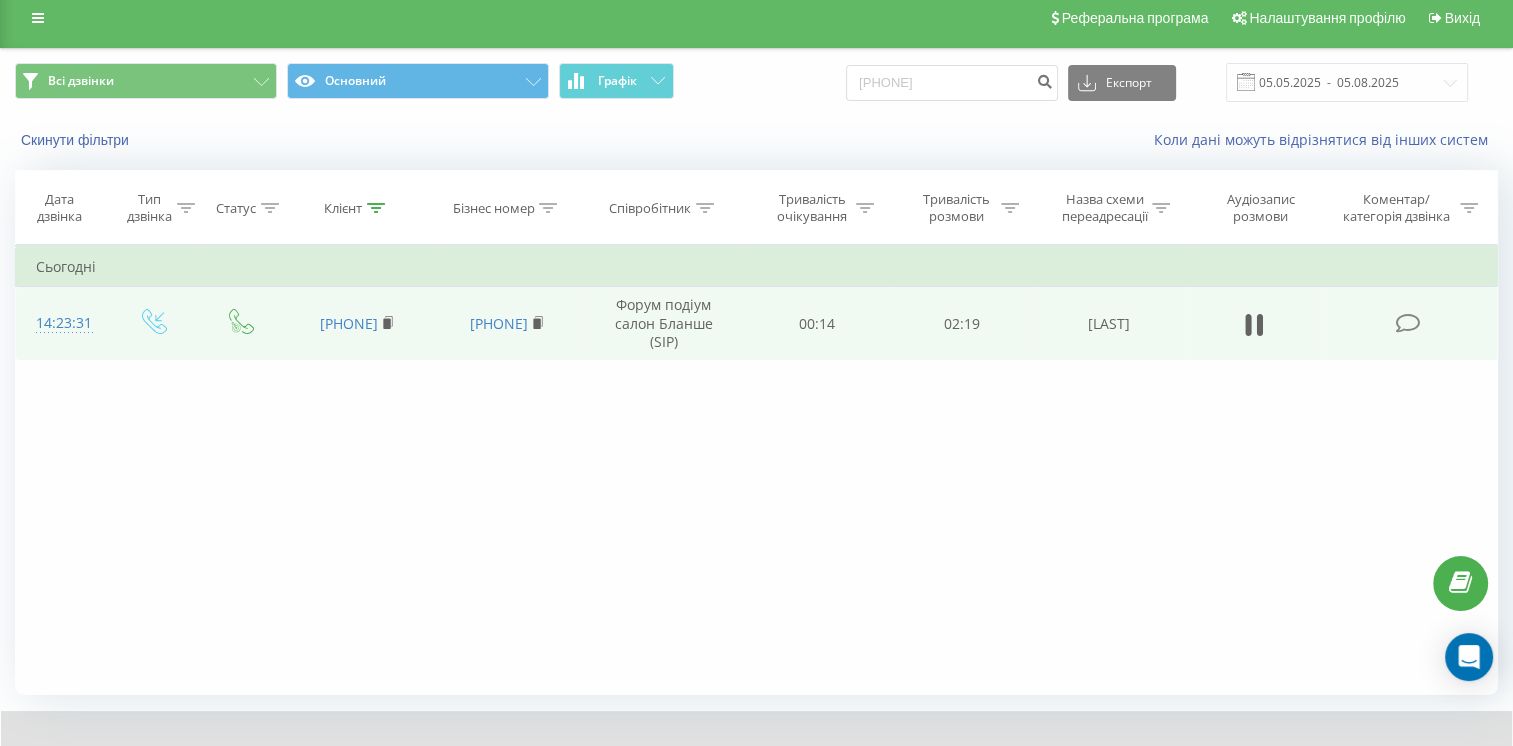 scroll, scrollTop: 112, scrollLeft: 0, axis: vertical 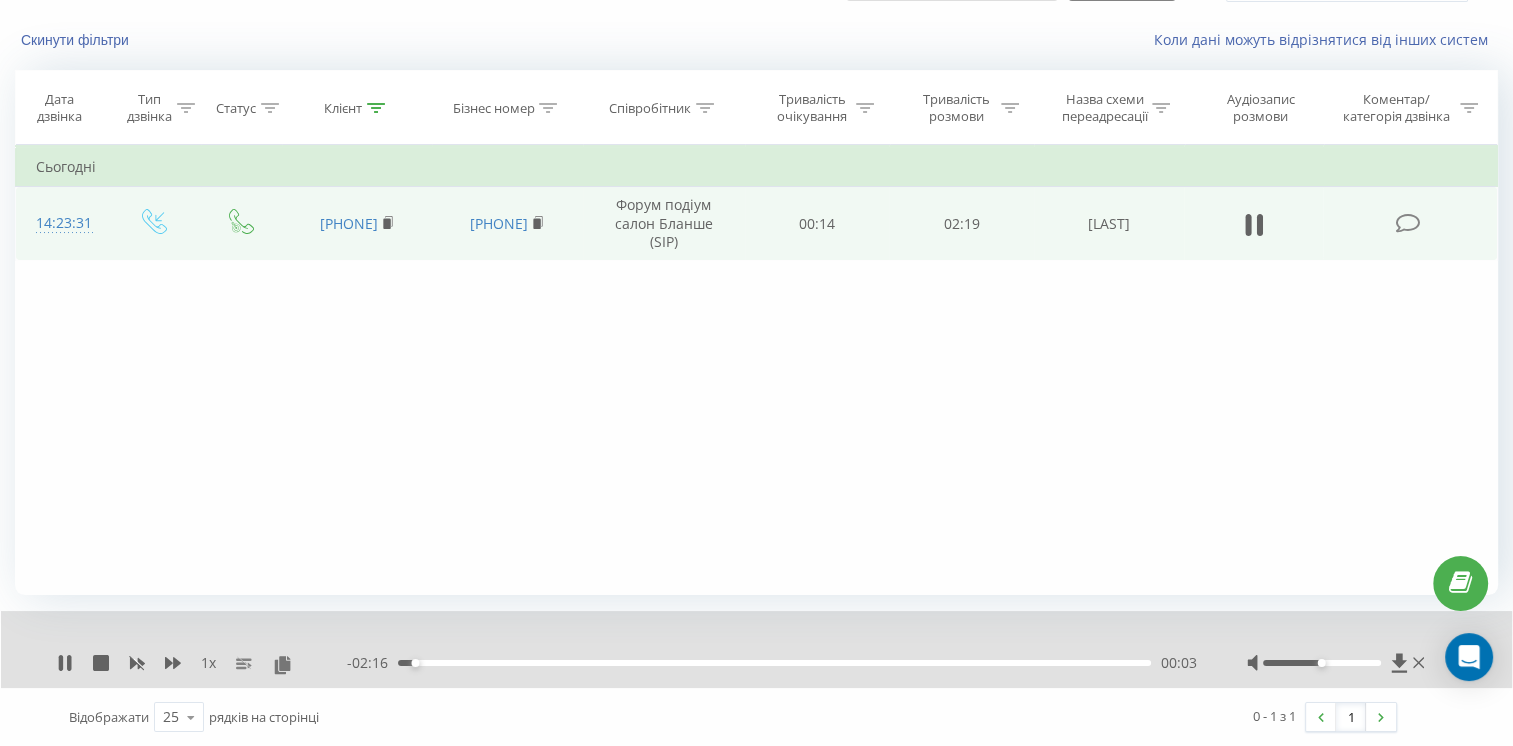 click on "00:03" at bounding box center [774, 663] 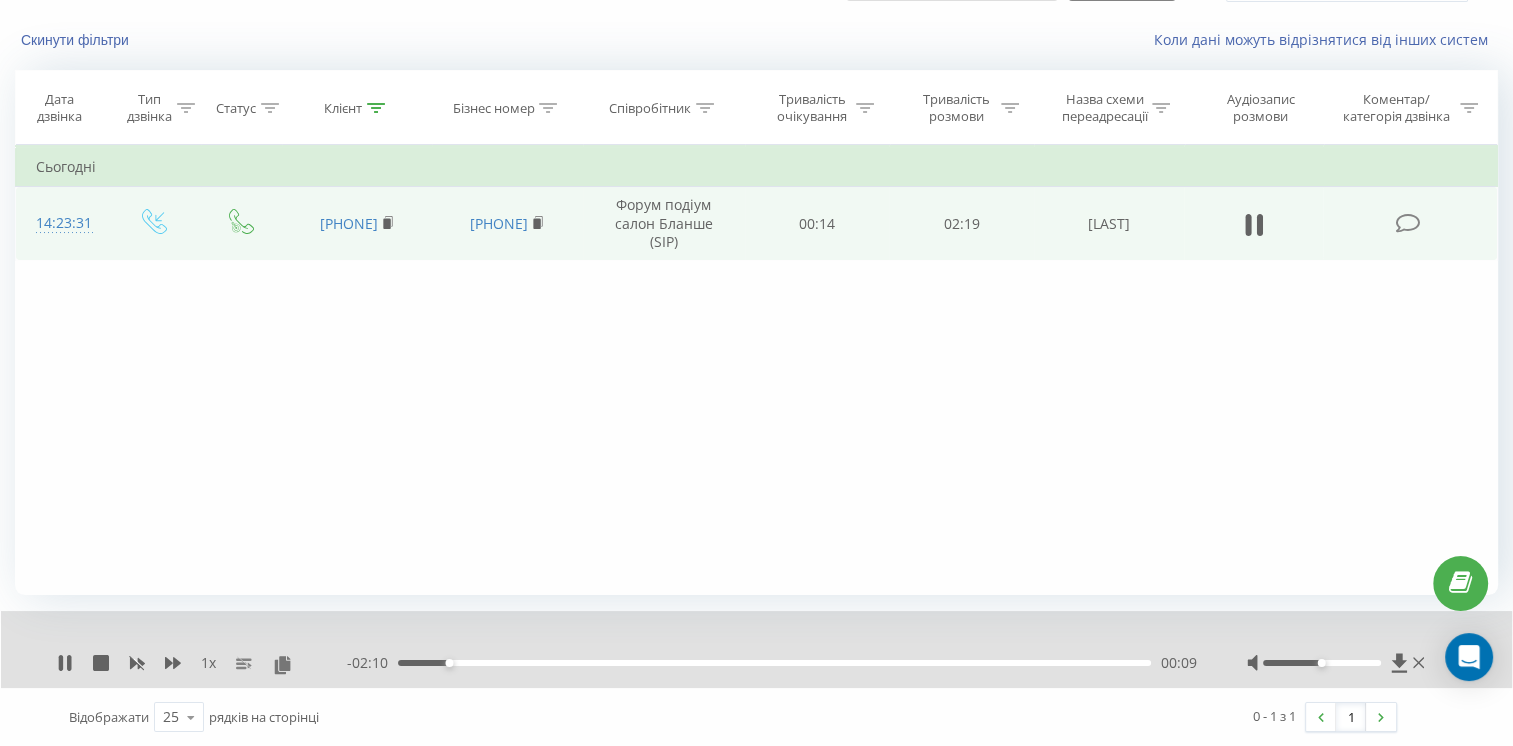 click on "- 02:10 00:09   00:09" at bounding box center [772, 663] 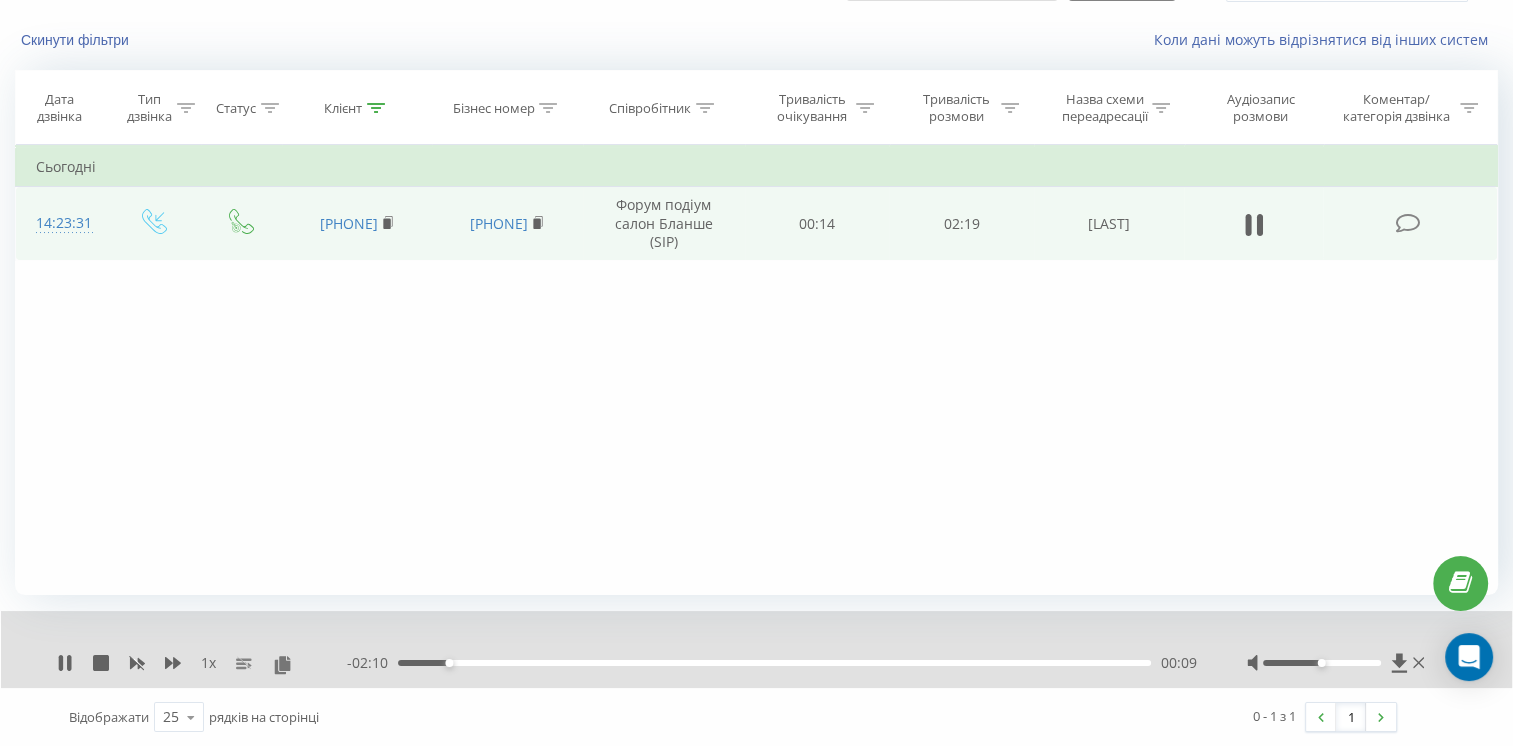click on "00:09" at bounding box center (774, 663) 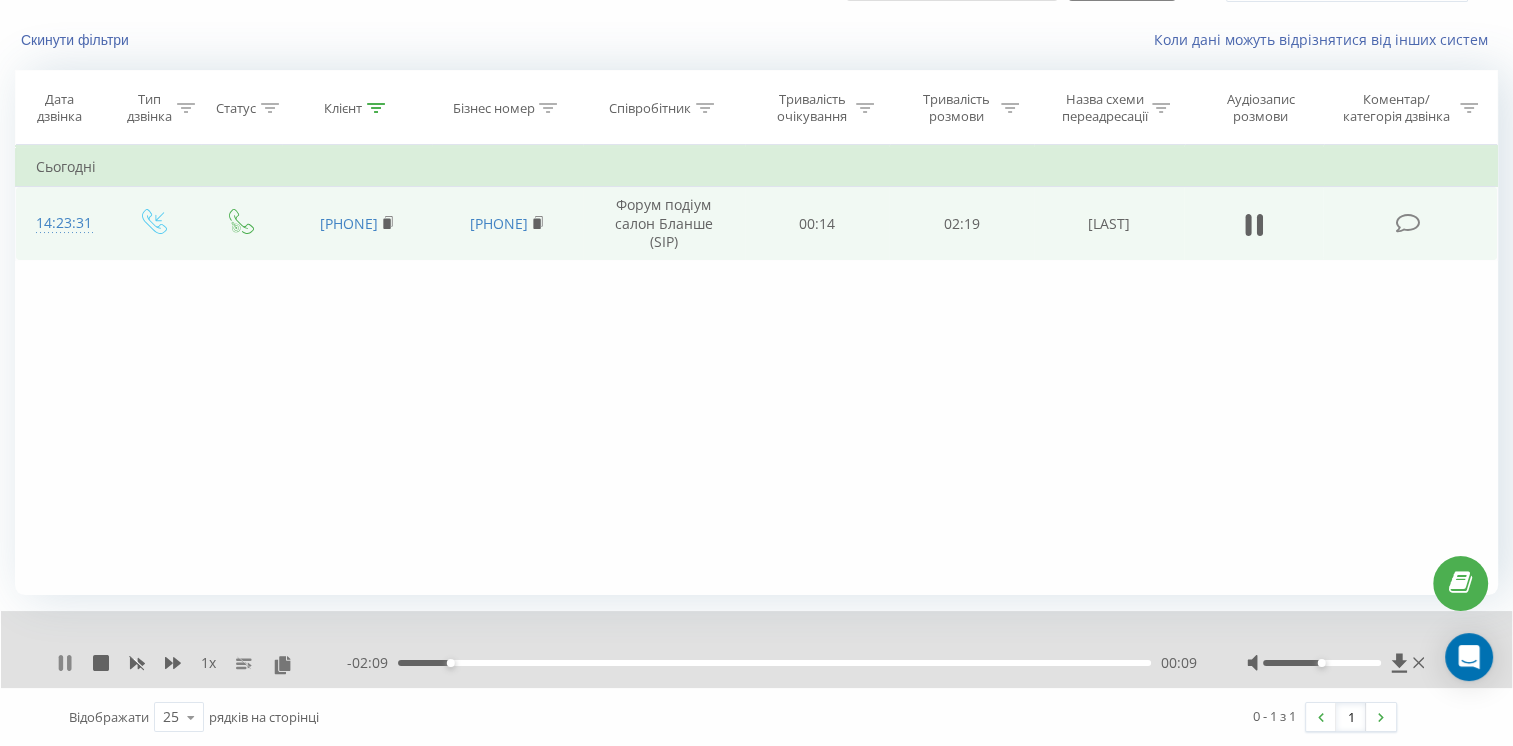 click 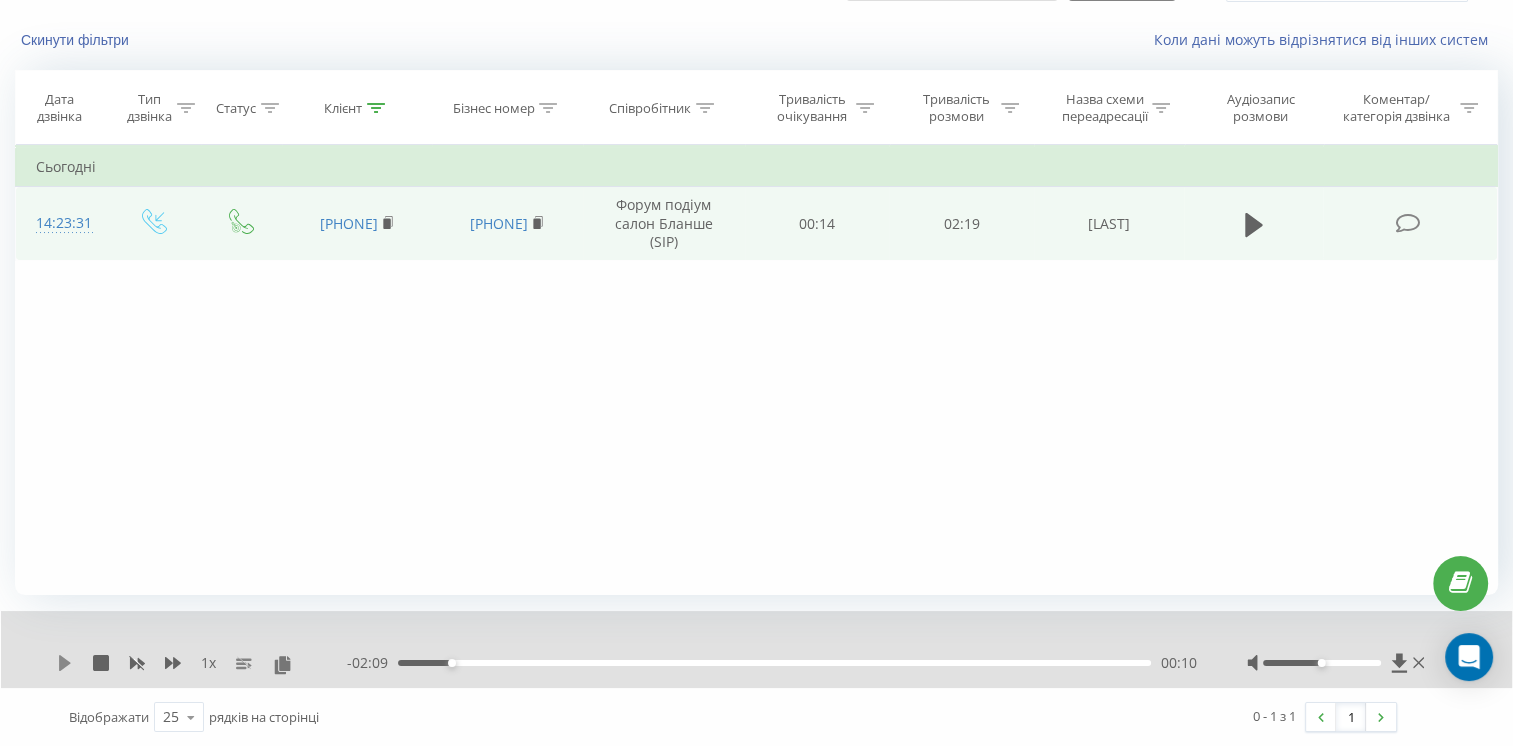 click 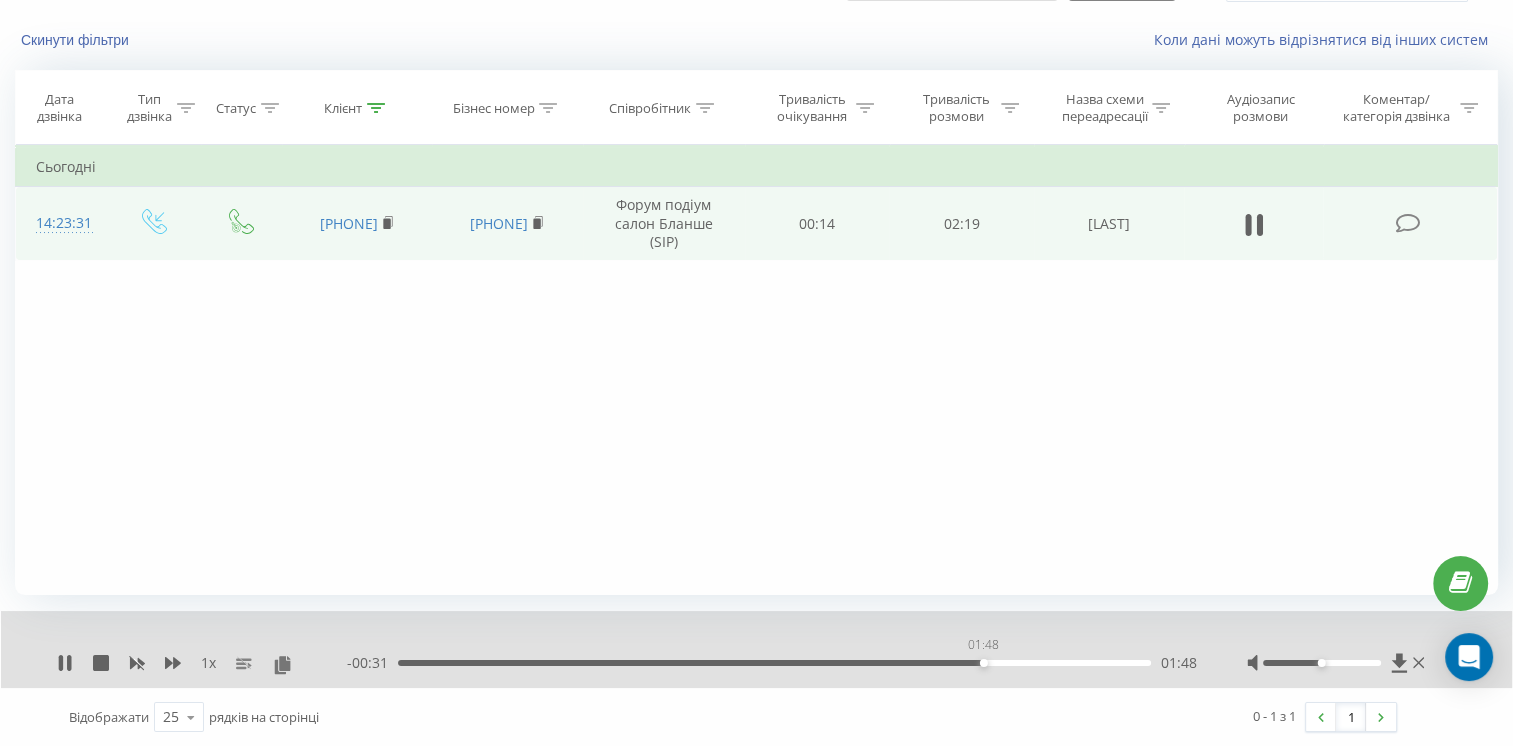 click on "01:48" at bounding box center (774, 663) 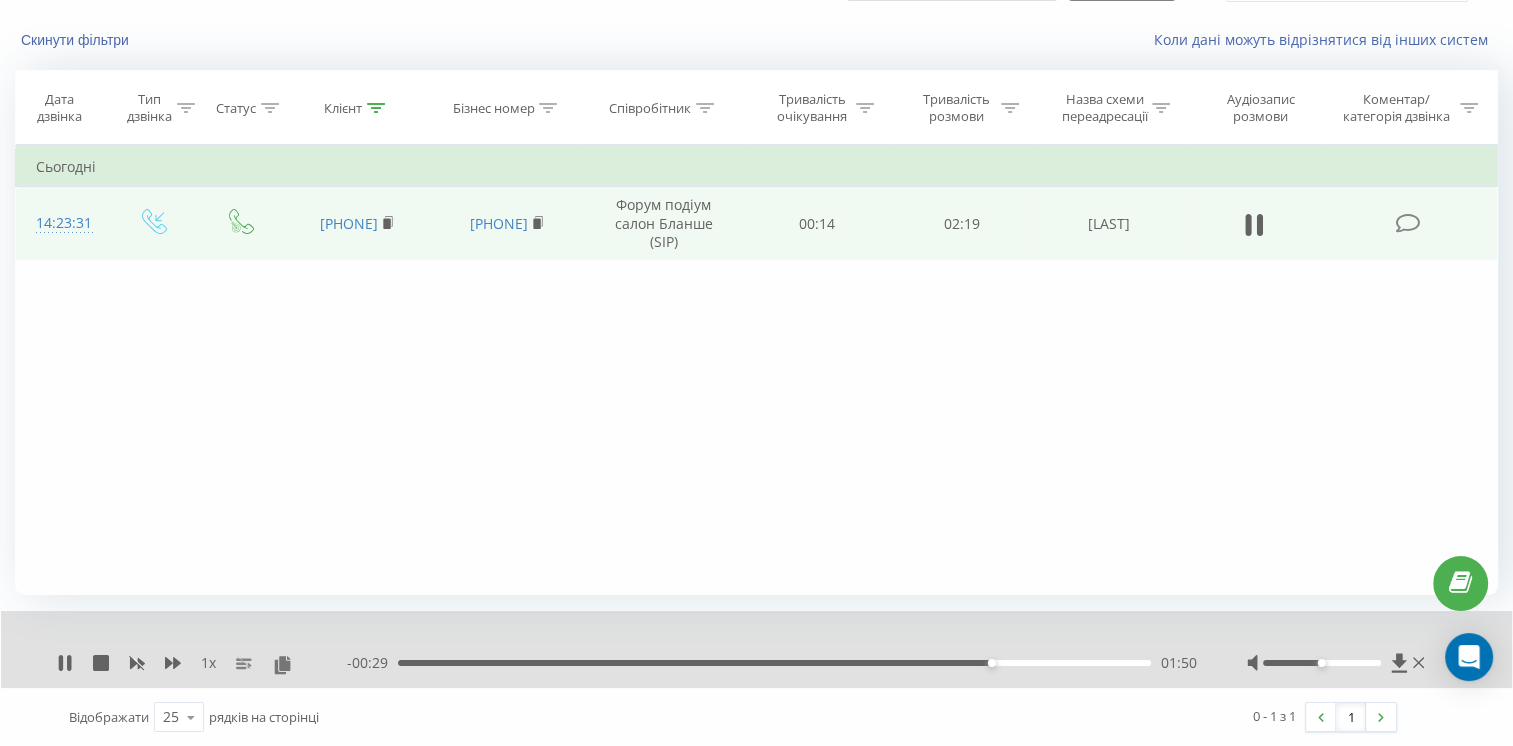 click on "01:50" at bounding box center (774, 663) 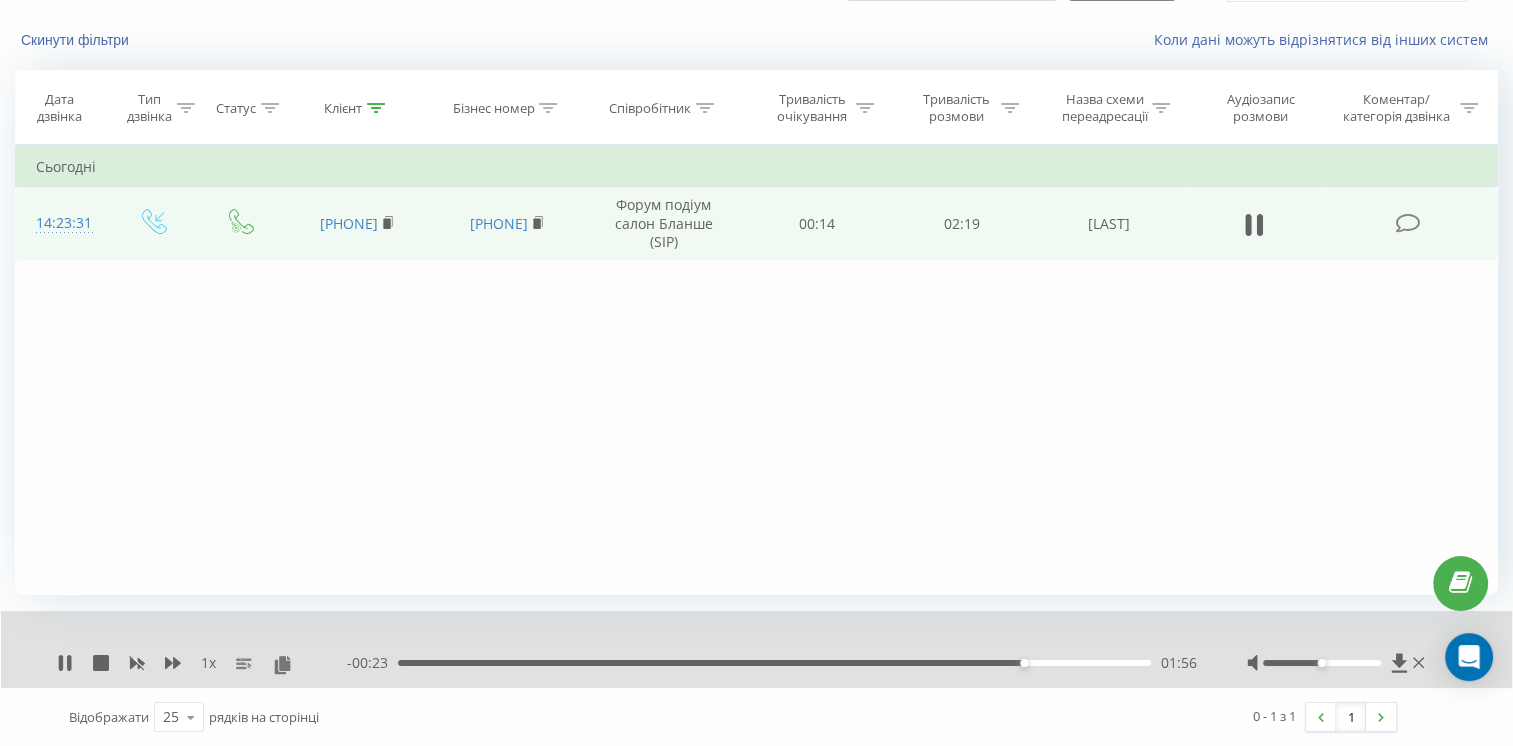 click on "01:56" at bounding box center [774, 663] 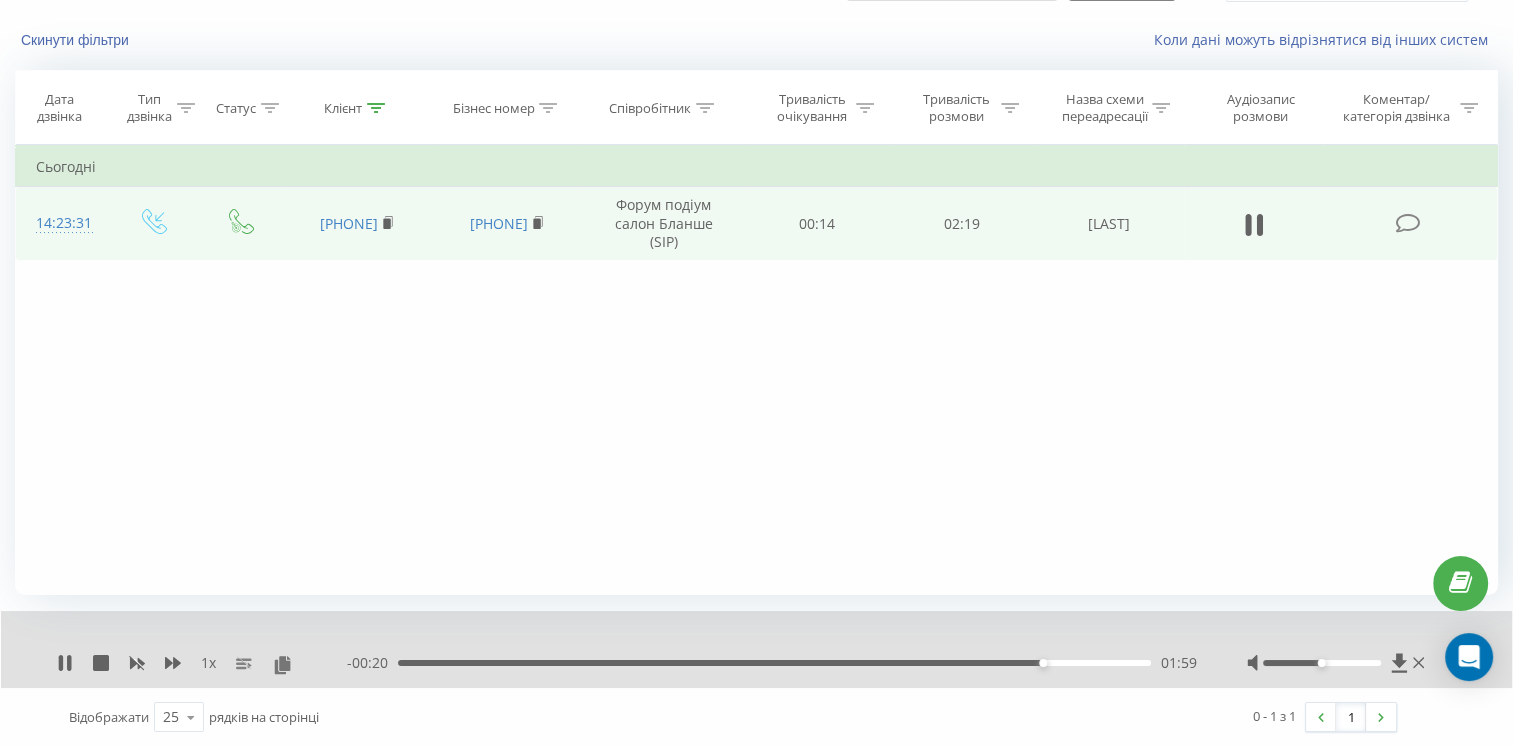 click on "01:59" at bounding box center (774, 663) 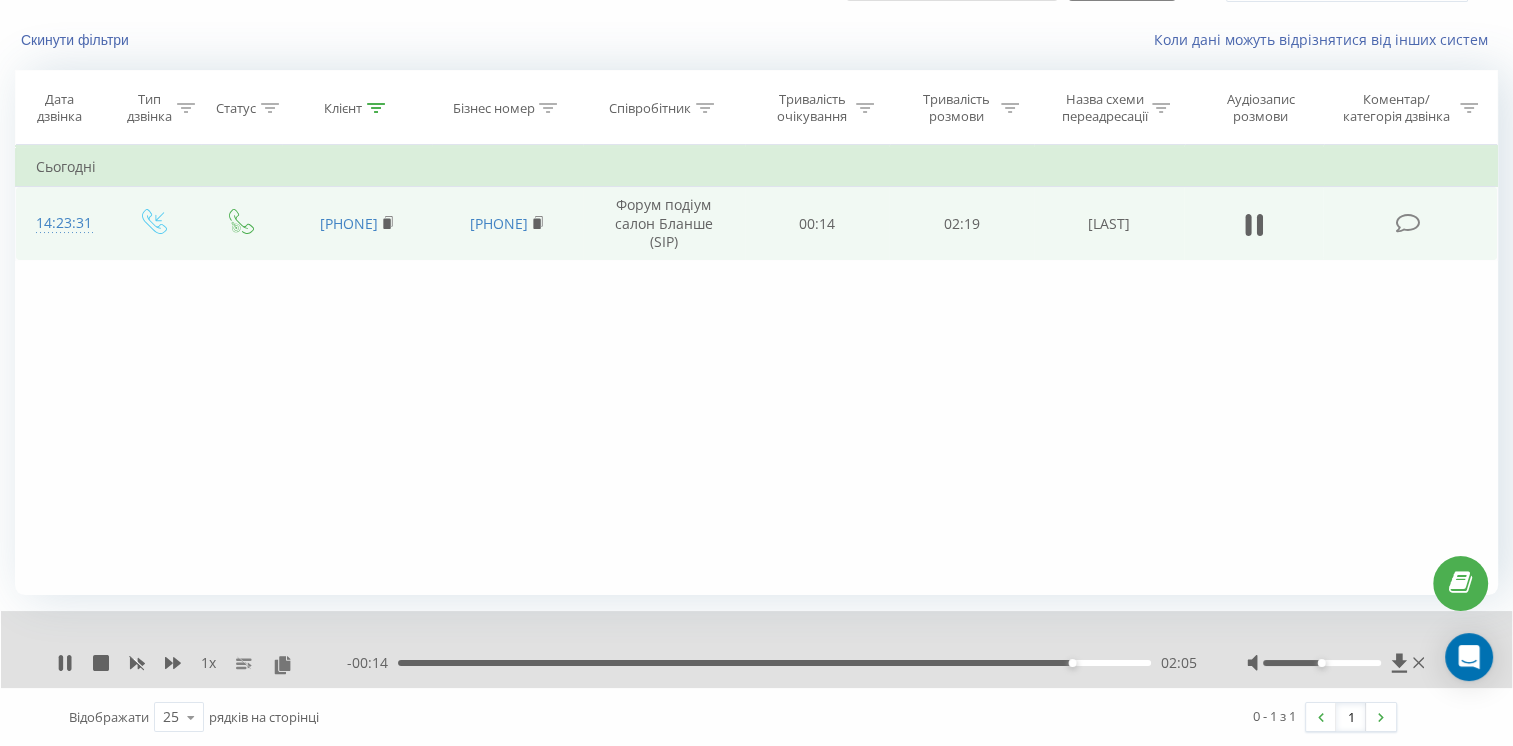 click on "02:05" at bounding box center (774, 663) 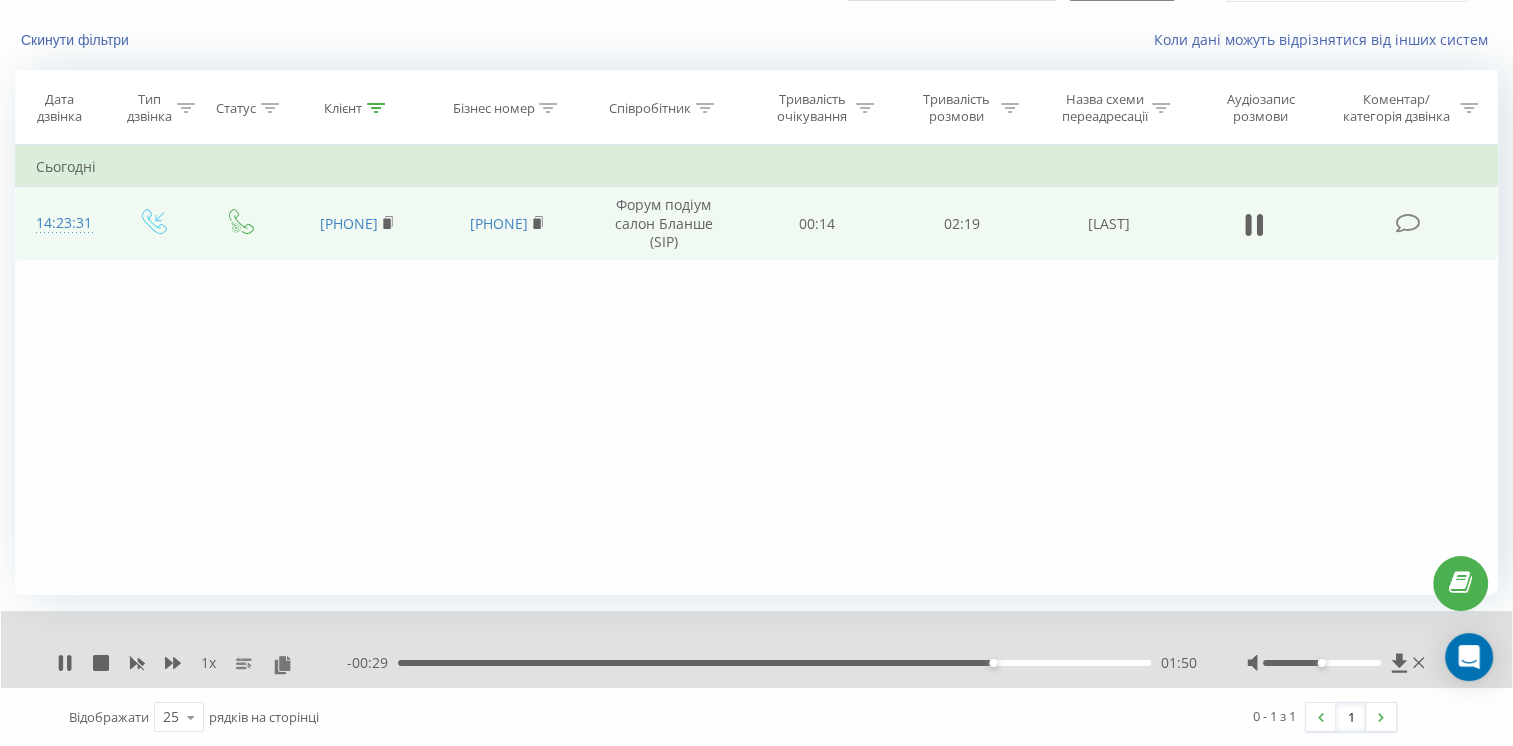 click on "01:50" at bounding box center (774, 663) 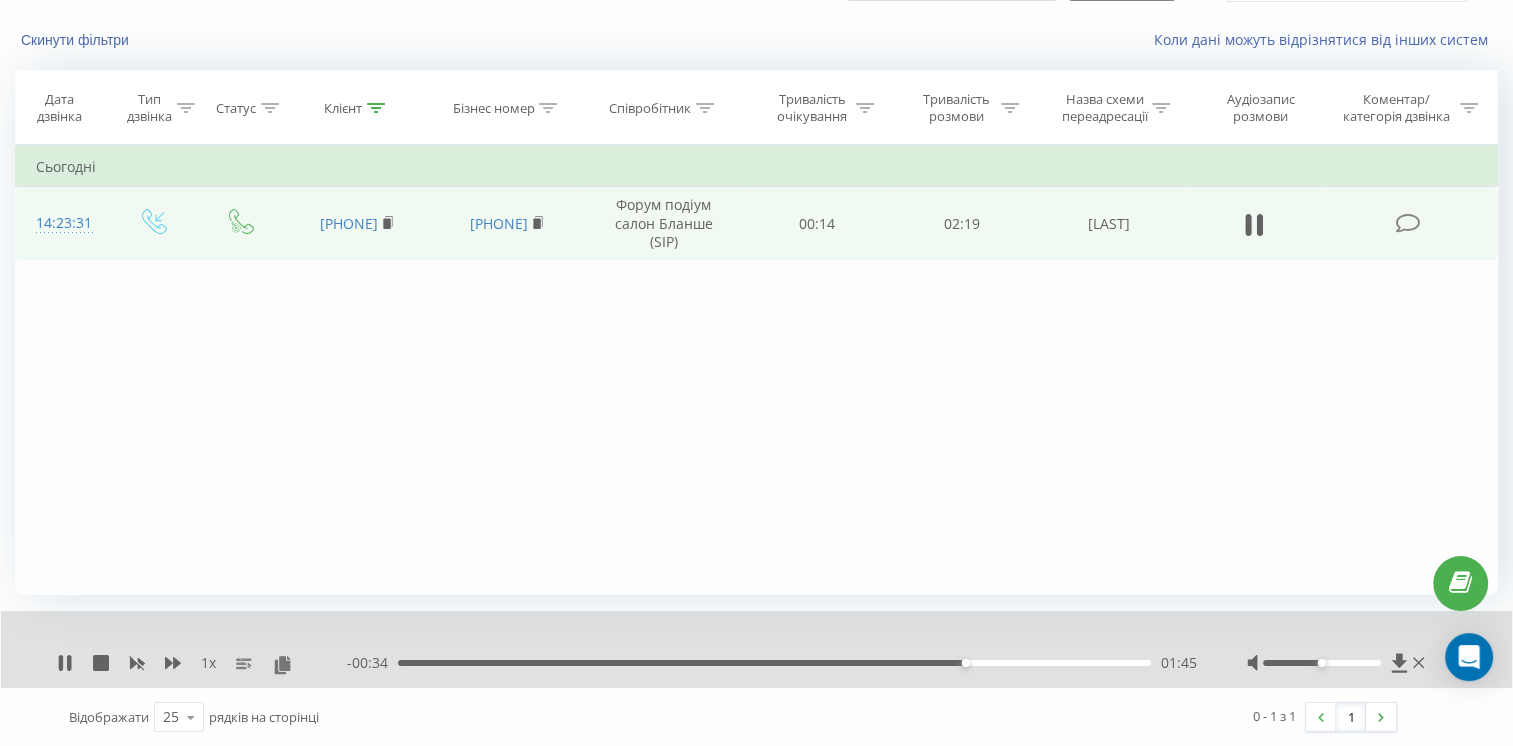 click on "01:45" at bounding box center [774, 663] 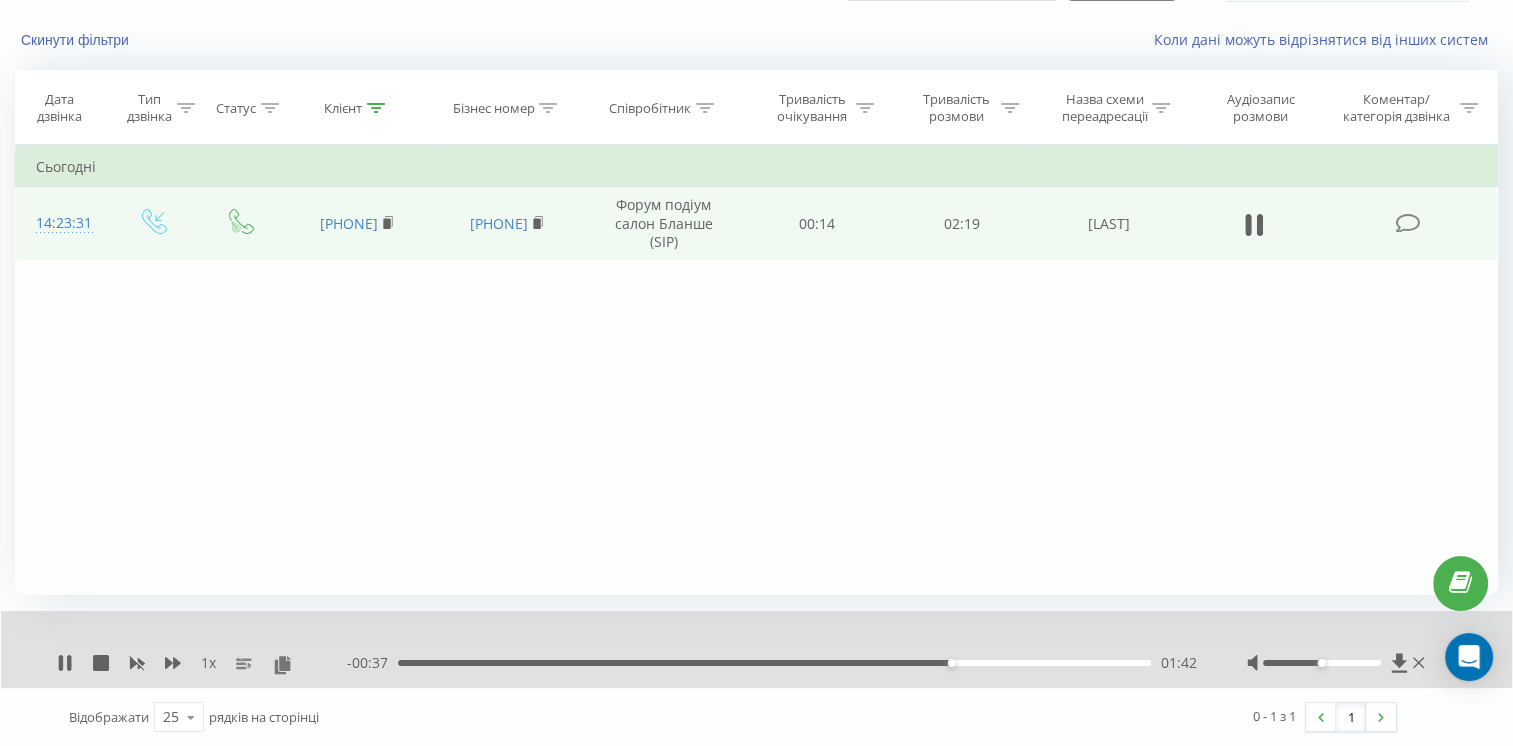 click on "01:42" at bounding box center [774, 663] 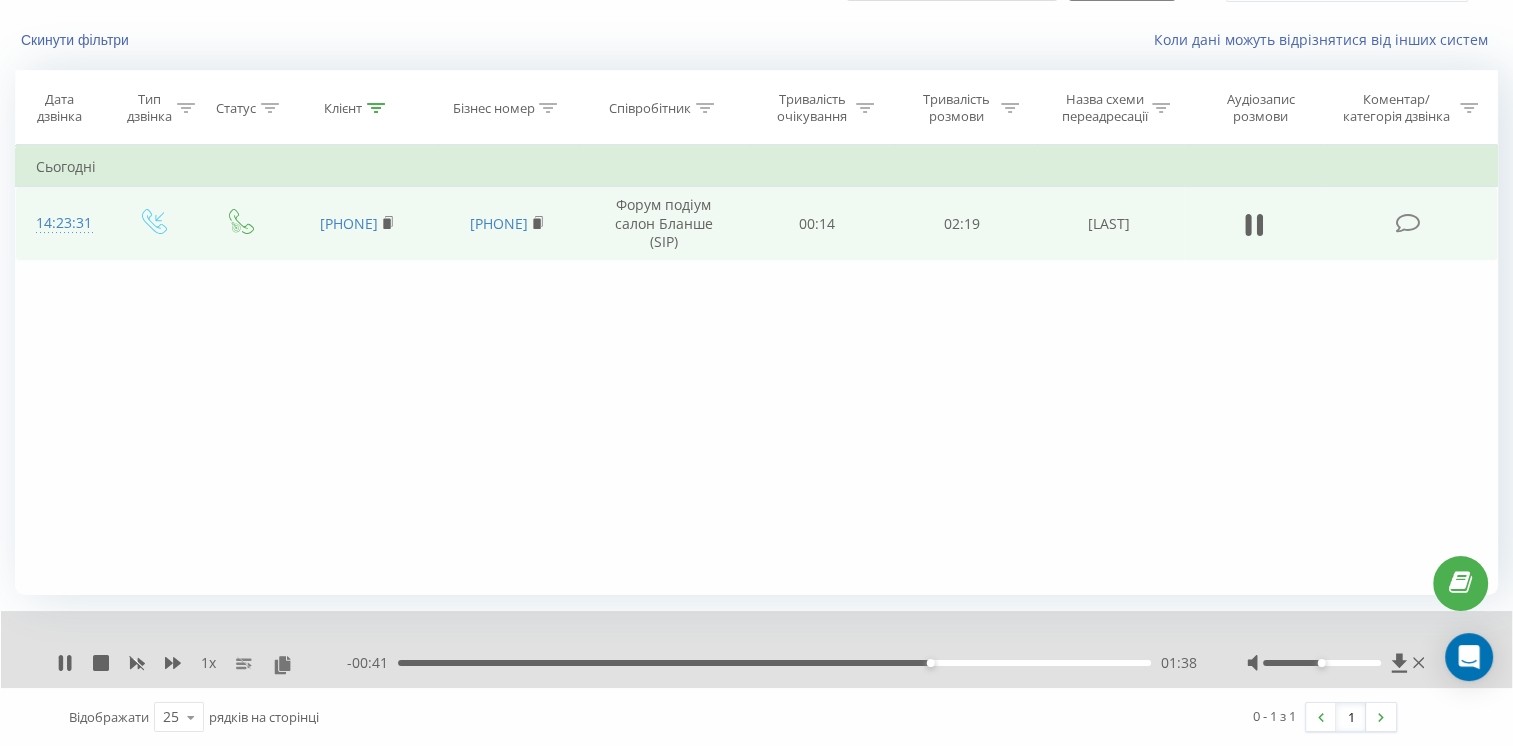 click on "01:38" at bounding box center [774, 663] 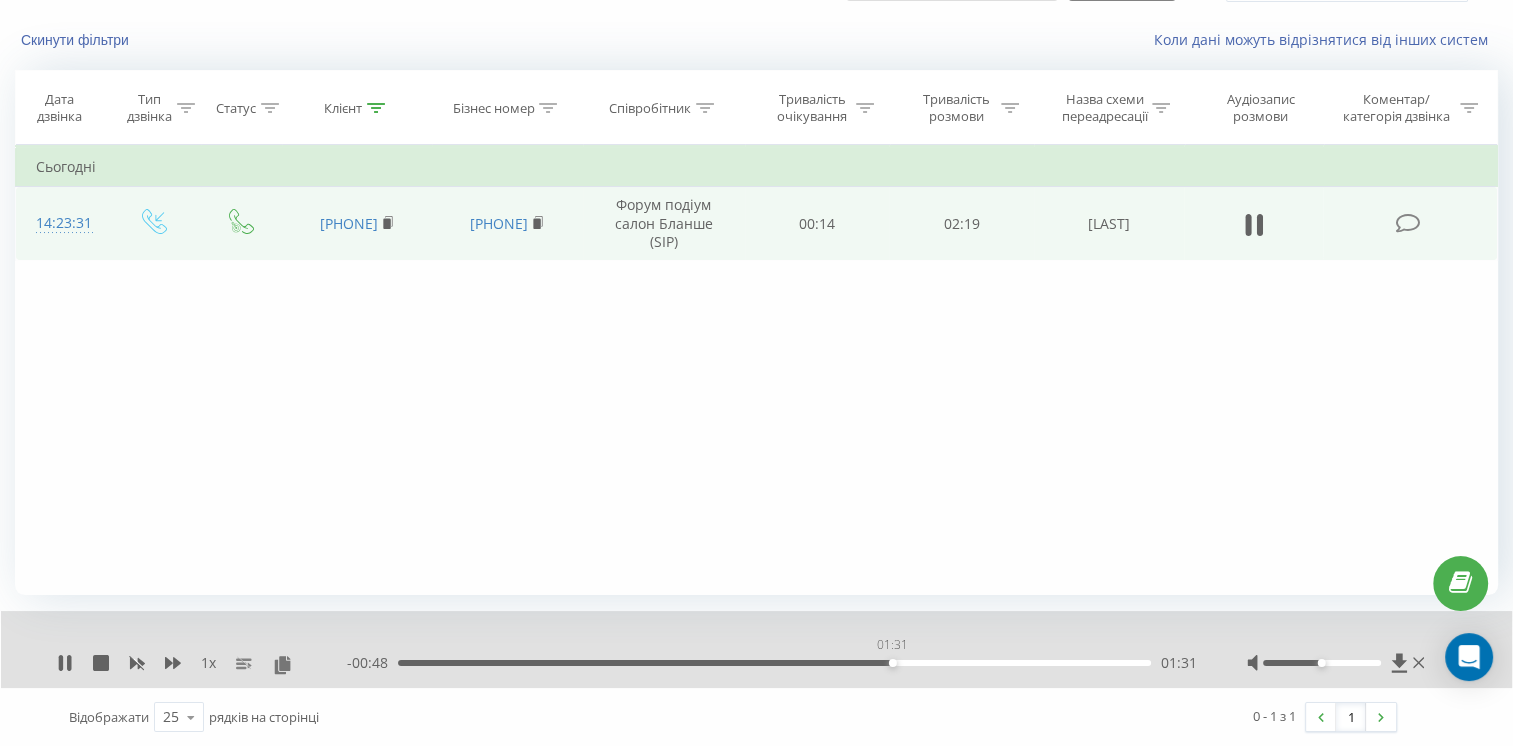 click on "01:31" at bounding box center [774, 663] 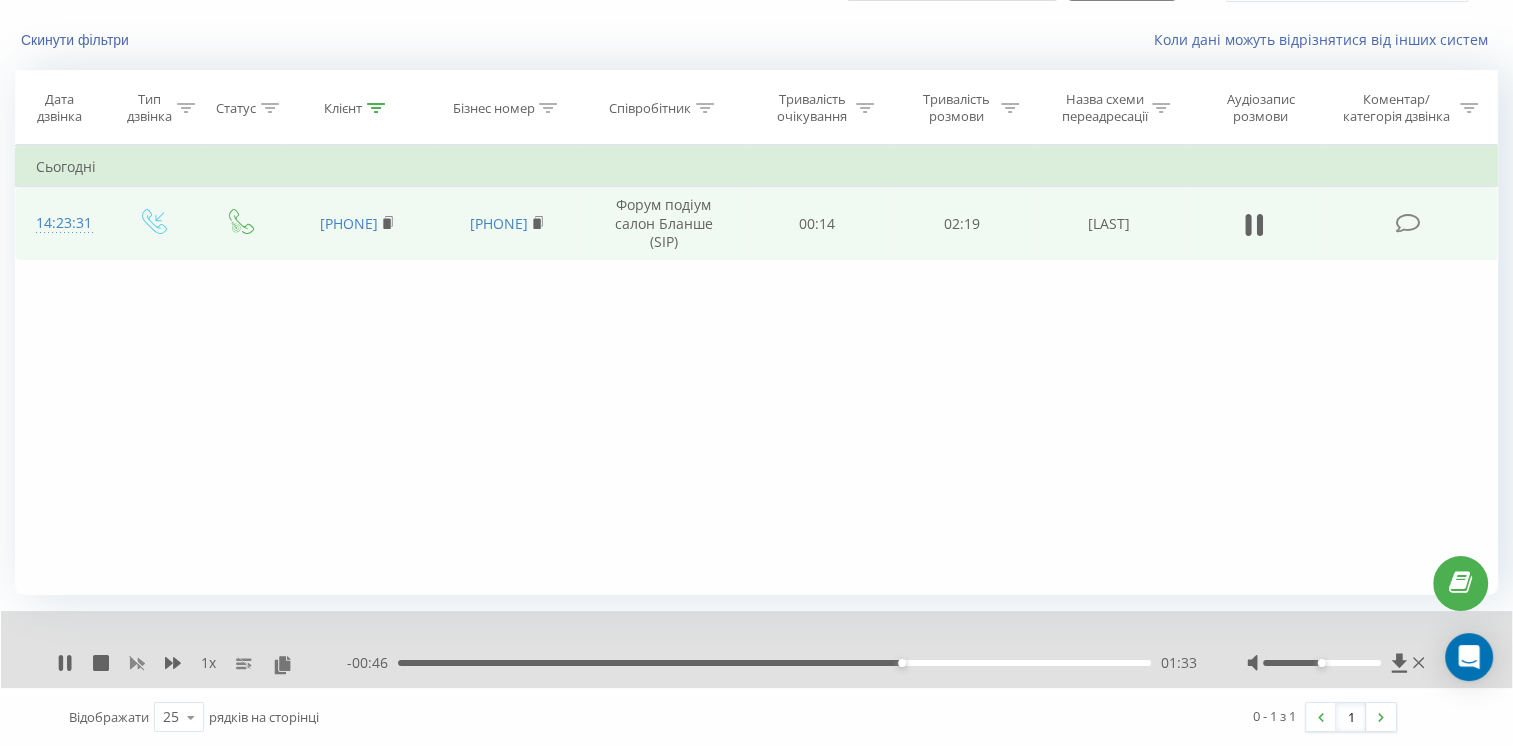 drag, startPoint x: 60, startPoint y: 665, endPoint x: 132, endPoint y: 668, distance: 72.06247 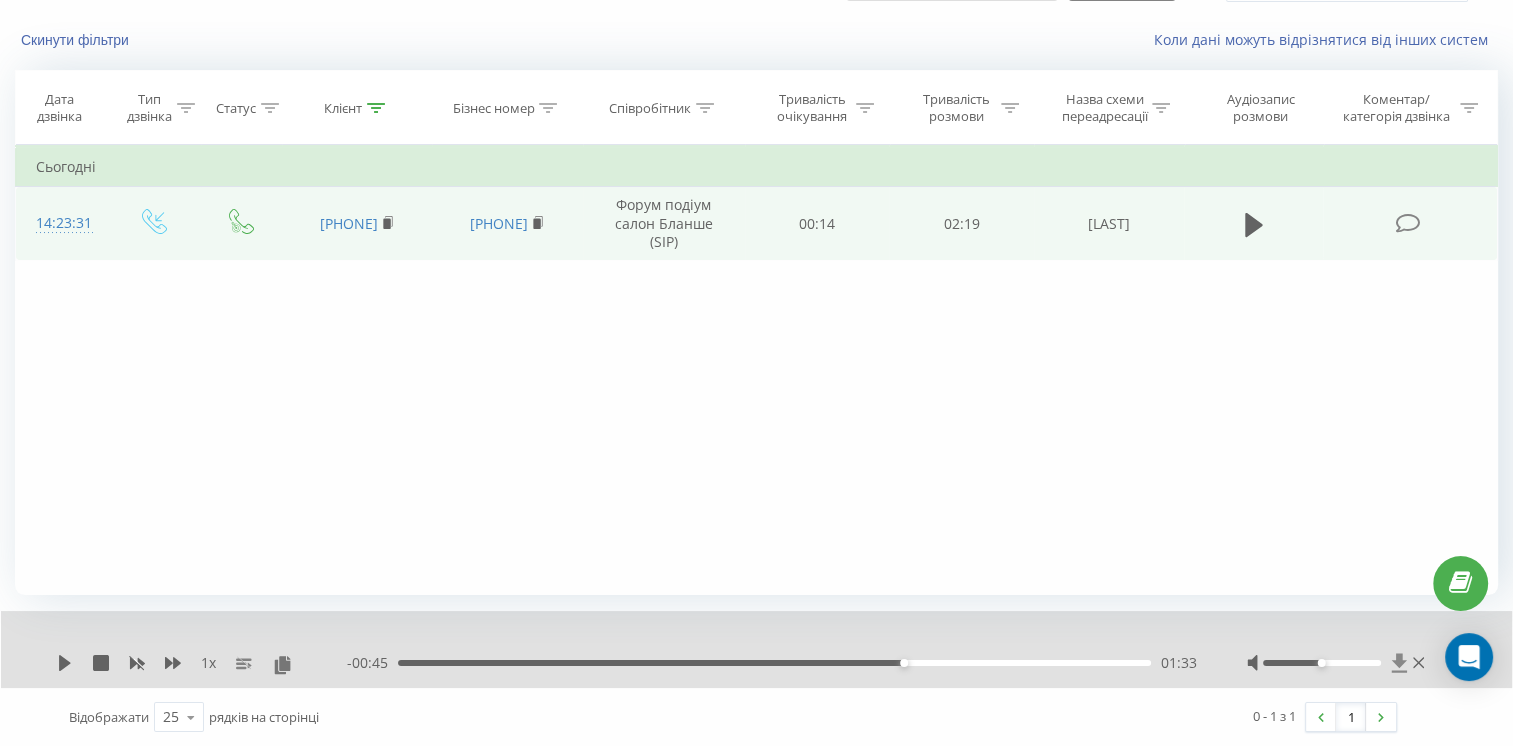 click 